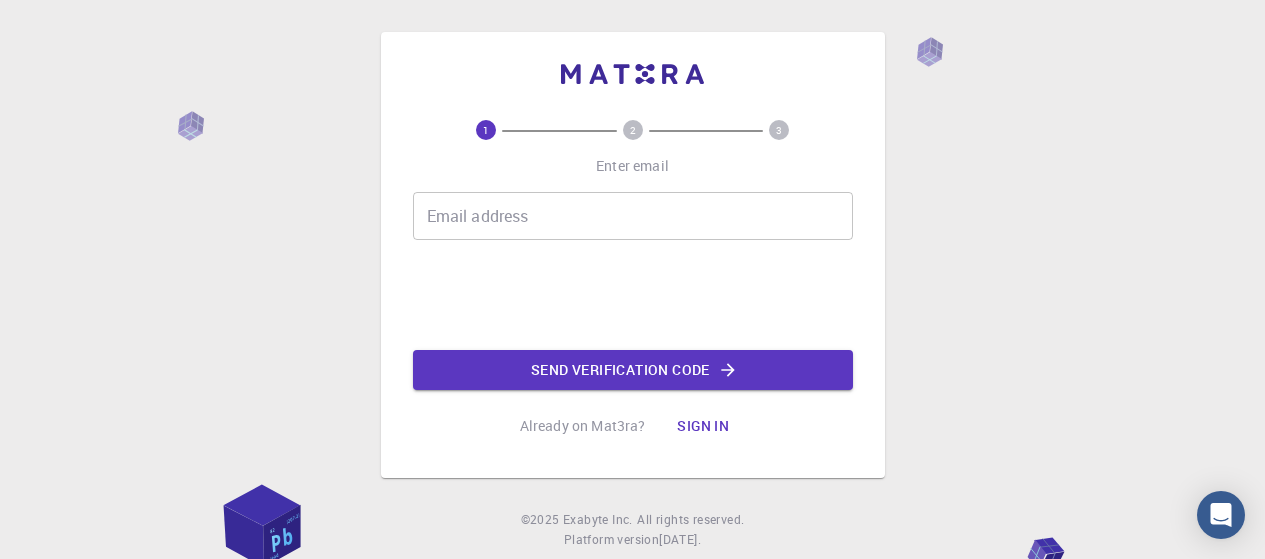 scroll, scrollTop: 0, scrollLeft: 0, axis: both 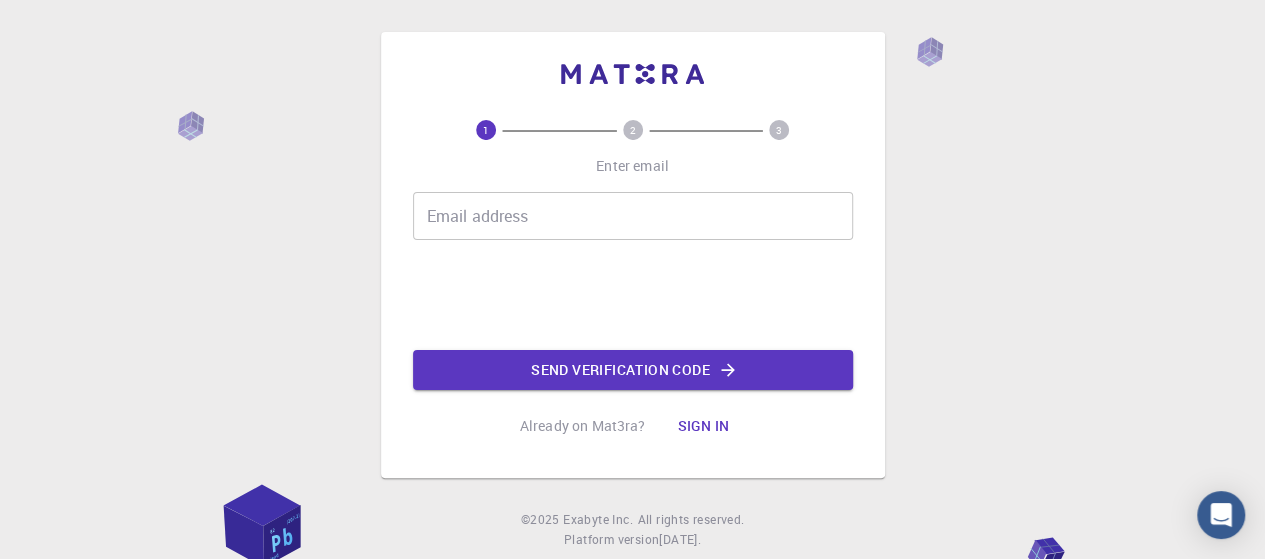 click on "Email address" at bounding box center [633, 216] 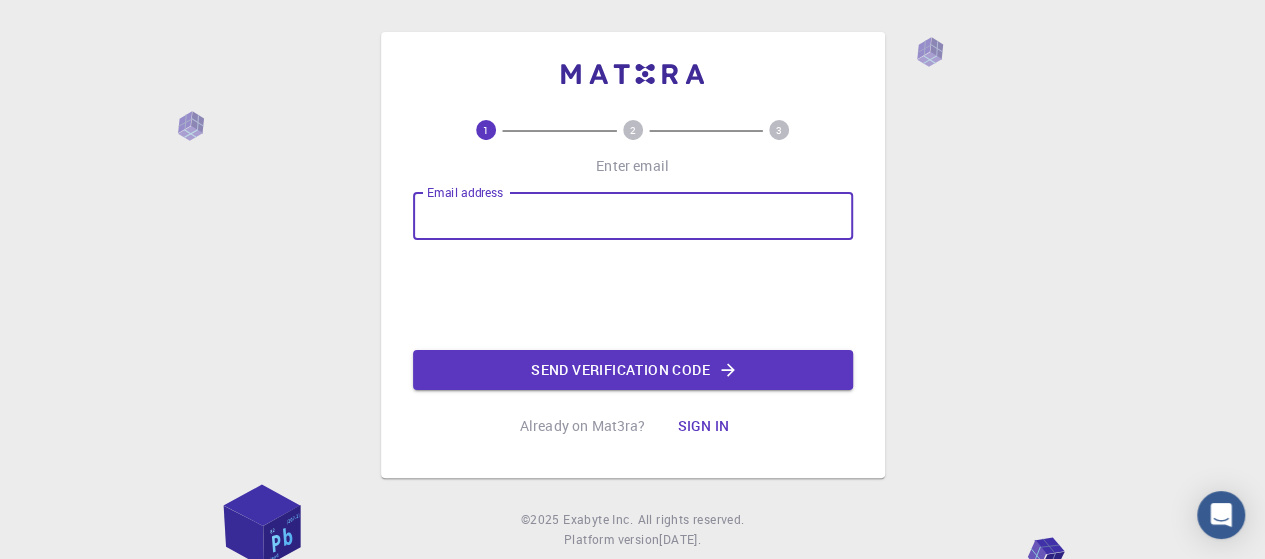 type on "[PERSON_NAME][EMAIL_ADDRESS][PERSON_NAME][PERSON_NAME][DOMAIN_NAME]" 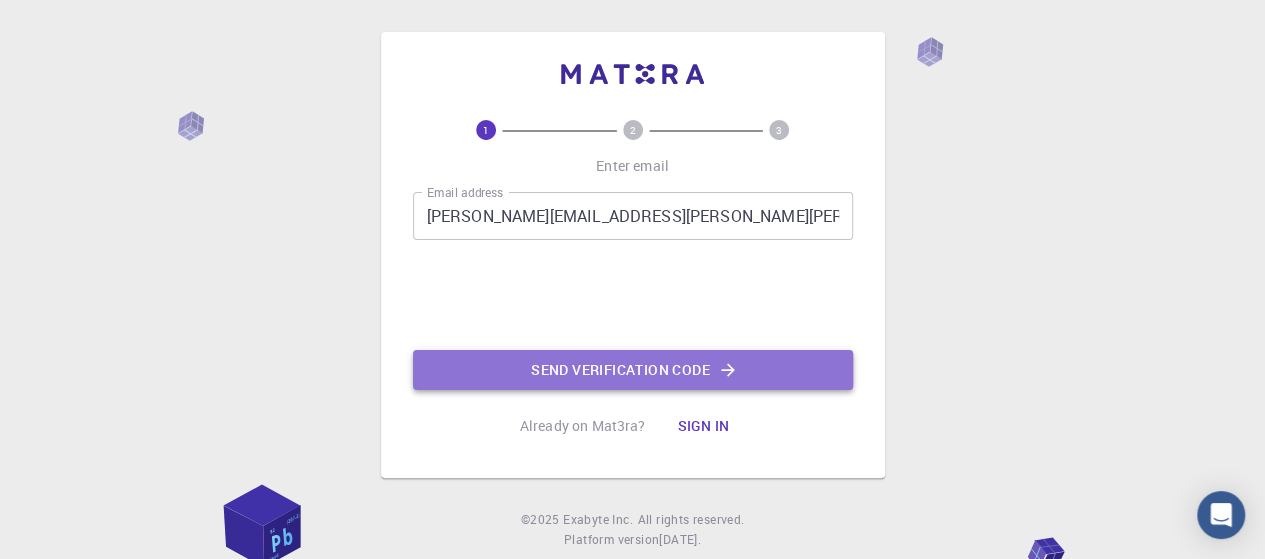 click on "Send verification code" 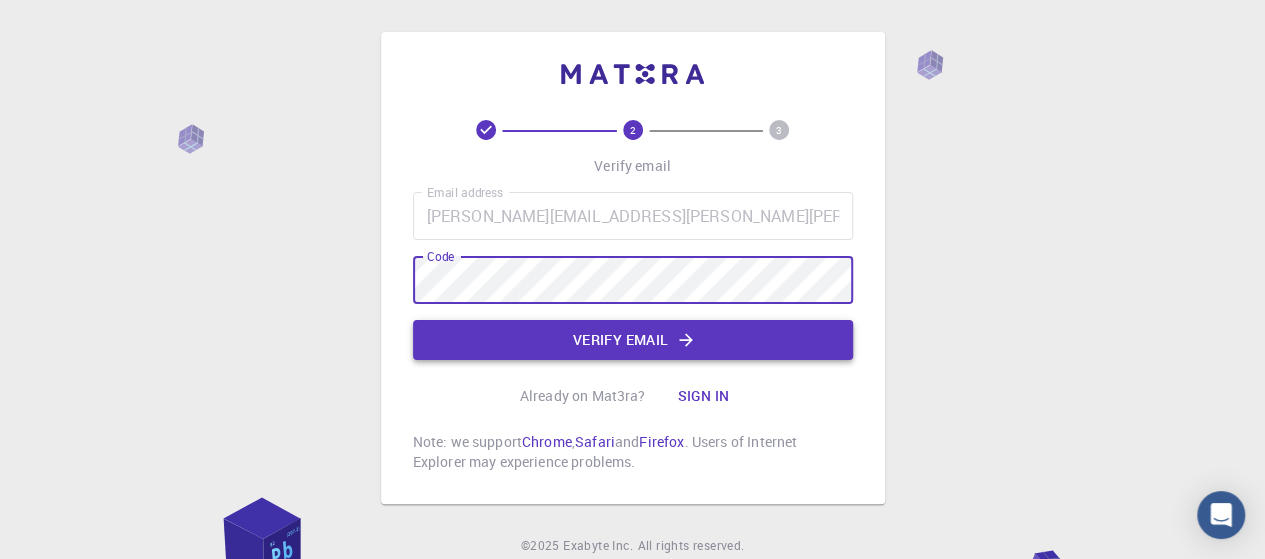 click on "Verify email" 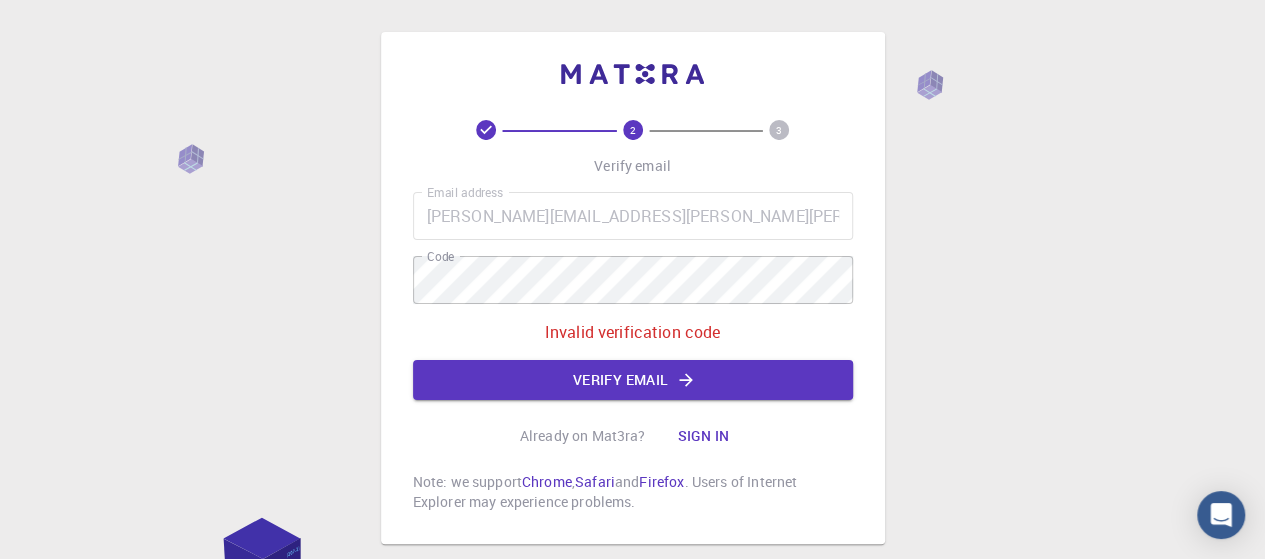 click on "2 3 Verify email Email address [PERSON_NAME][EMAIL_ADDRESS][PERSON_NAME][PERSON_NAME][DOMAIN_NAME] Email address Code Code Invalid verification code Verify email Already on Mat3ra? Sign in Note: we support  Chrome ,  Safari  and  Firefox . Users of Internet Explorer may experience problems." at bounding box center [633, 288] 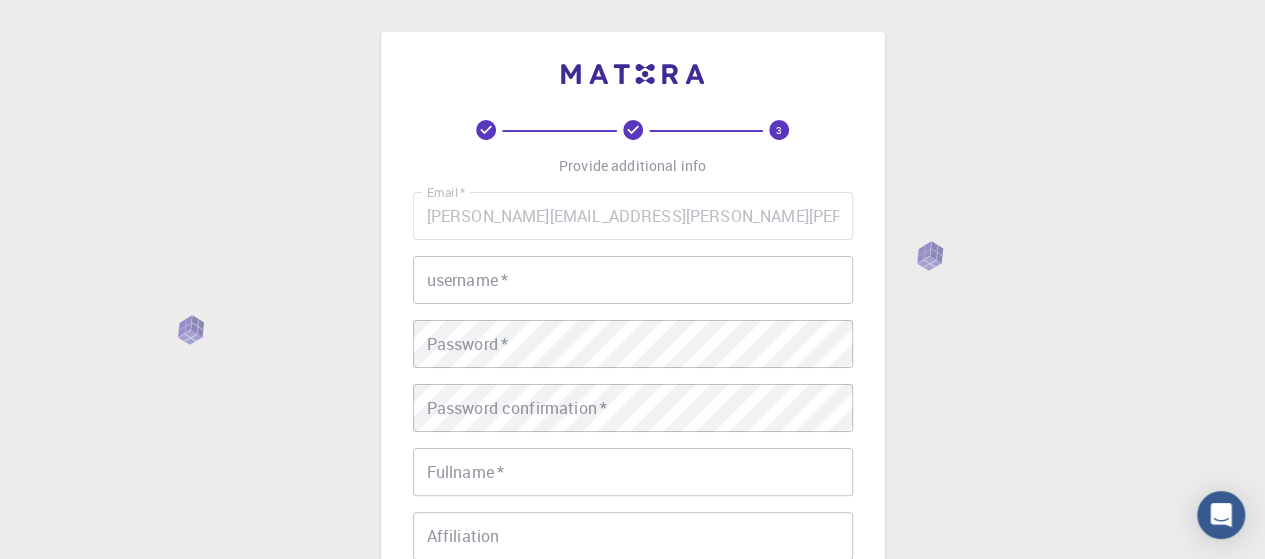 click on "username   *" at bounding box center (633, 280) 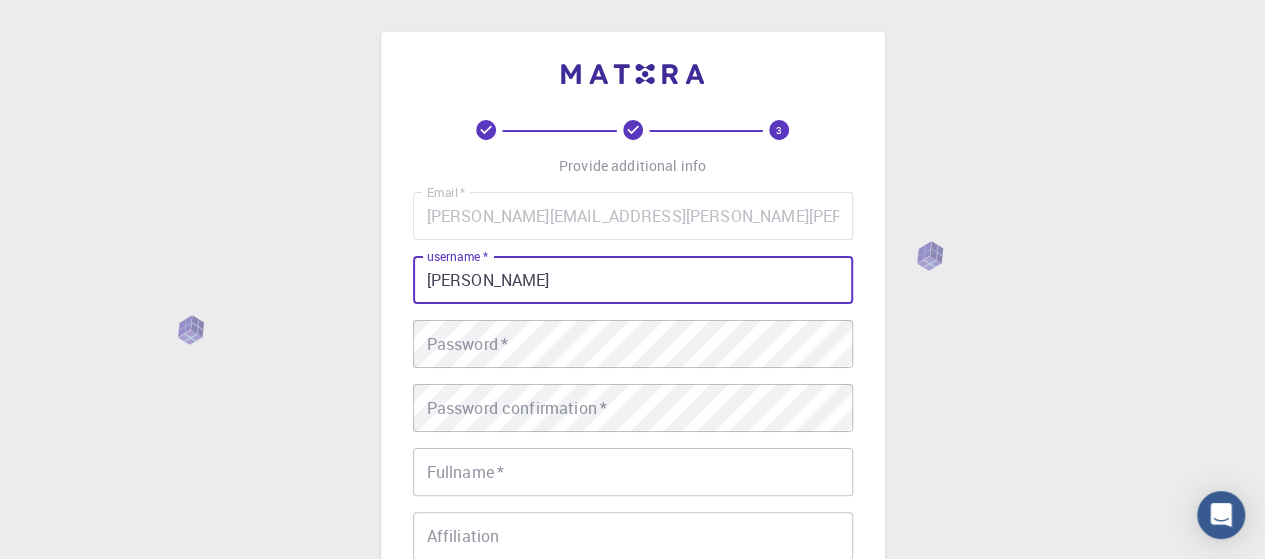 type on "[PERSON_NAME]" 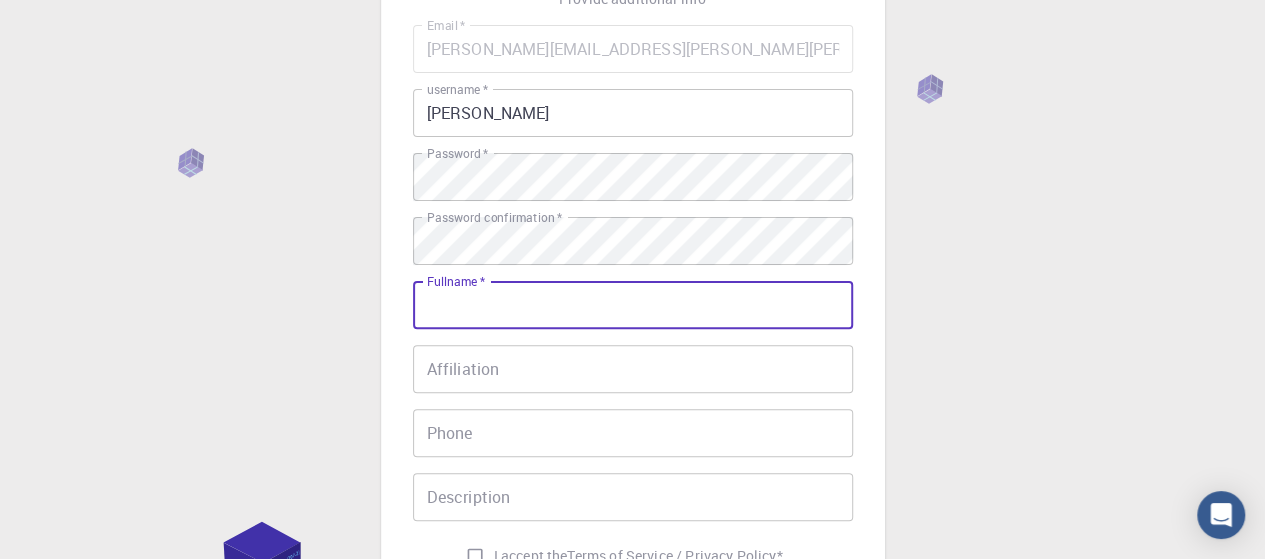 scroll, scrollTop: 172, scrollLeft: 0, axis: vertical 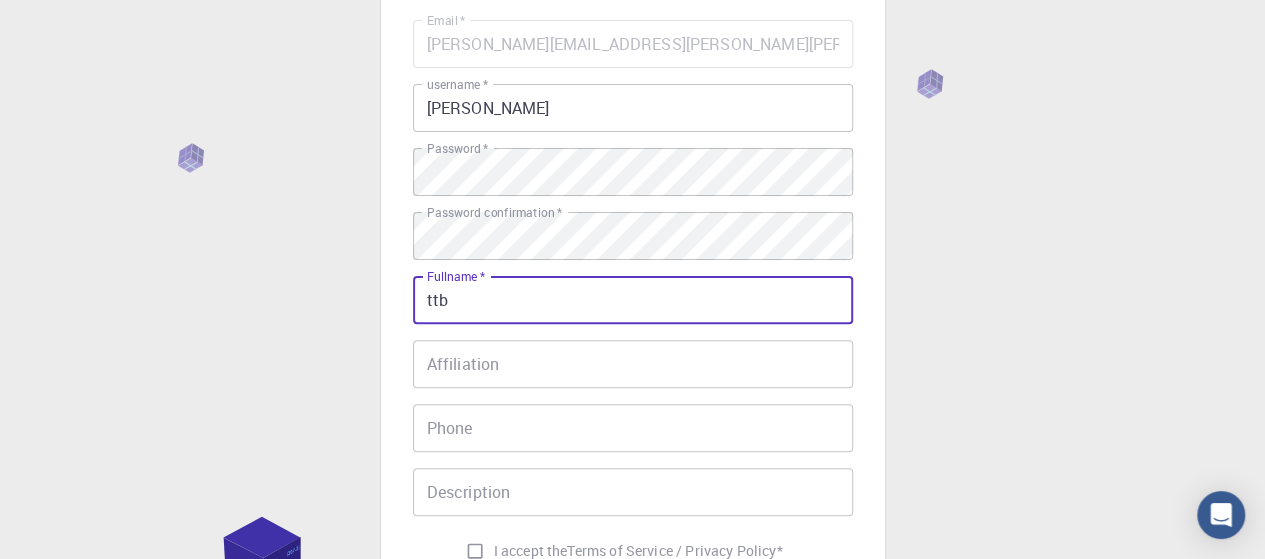 type on "ttb" 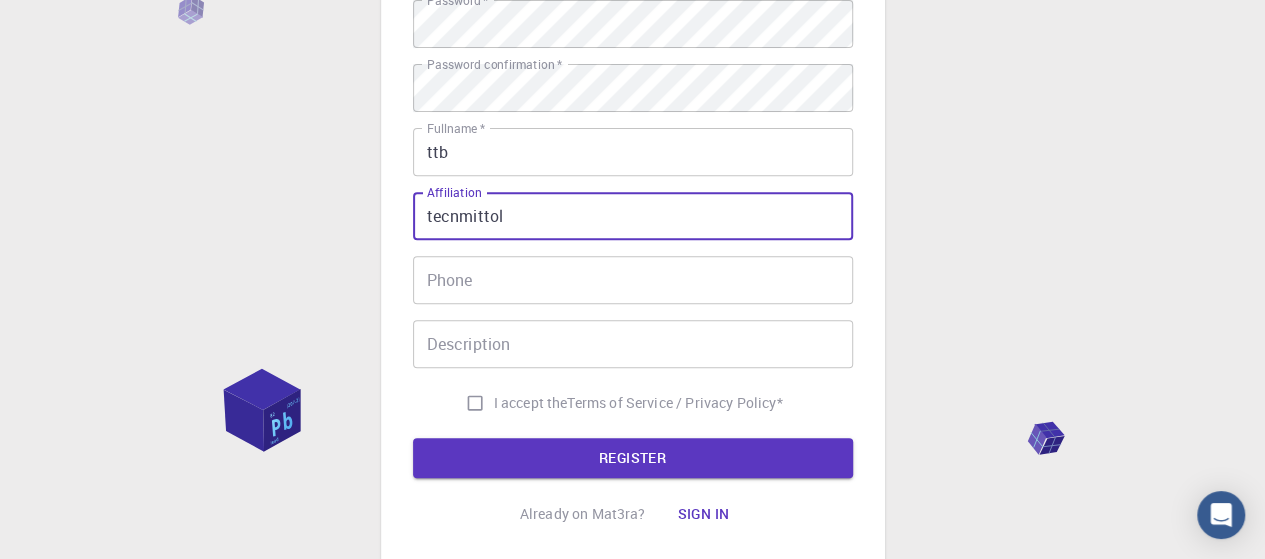 scroll, scrollTop: 321, scrollLeft: 0, axis: vertical 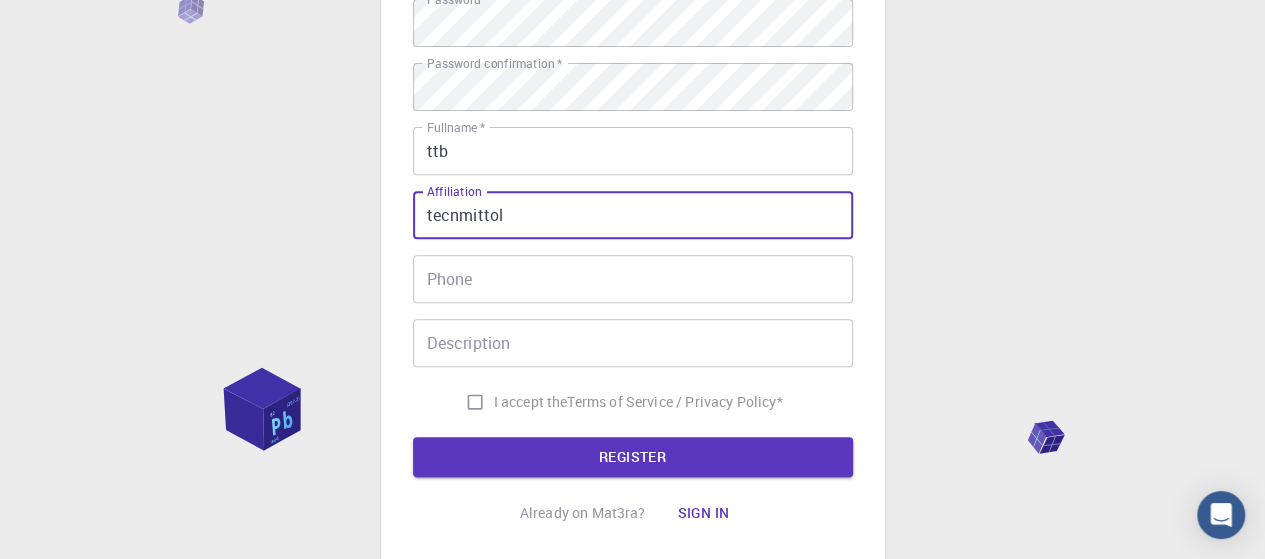 type on "tecnmittol" 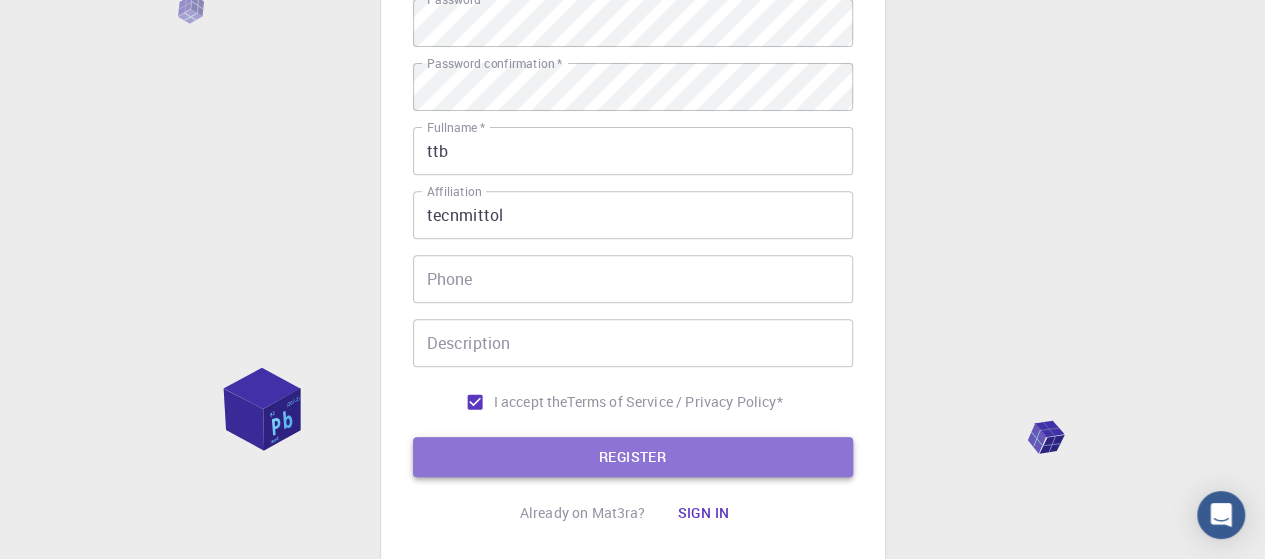 click on "REGISTER" at bounding box center [633, 457] 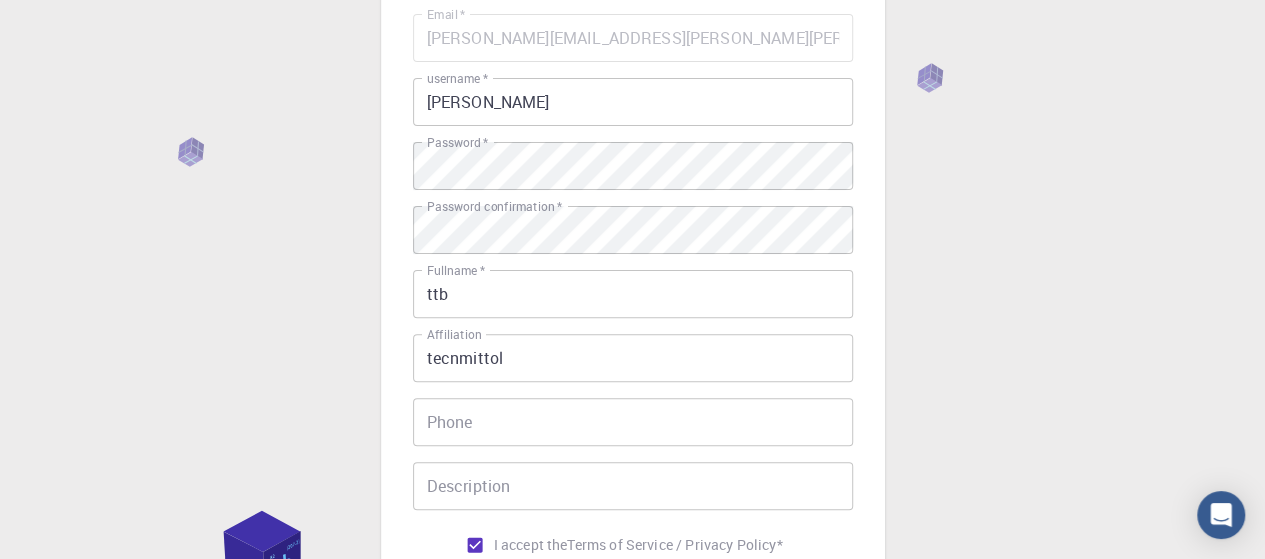 click on "3 Provide additional info Email   * [PERSON_NAME][EMAIL_ADDRESS][PERSON_NAME][PERSON_NAME][DOMAIN_NAME] Email   * username   * [PERSON_NAME] username   * Password   * Password   * Password confirmation   * Password confirmation   * Fullname   * ttb Fullname   * Affiliation tecnmittol Affiliation Phone Phone Description Description I accept the  Terms of Service / Privacy Policy  * REGISTER Already on Mat3ra? Sign in ©  2025   Exabyte Inc.   All rights reserved. Platform version  [DATE] . Documentation Video Tutorials Terms of service Privacy statement" at bounding box center [632, 331] 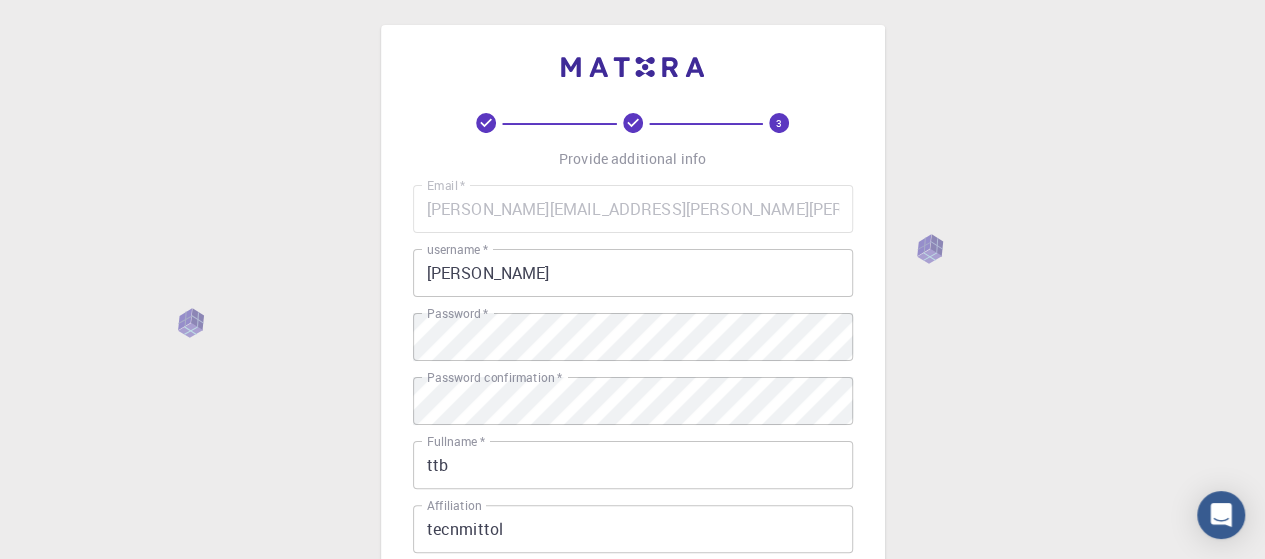 scroll, scrollTop: 0, scrollLeft: 0, axis: both 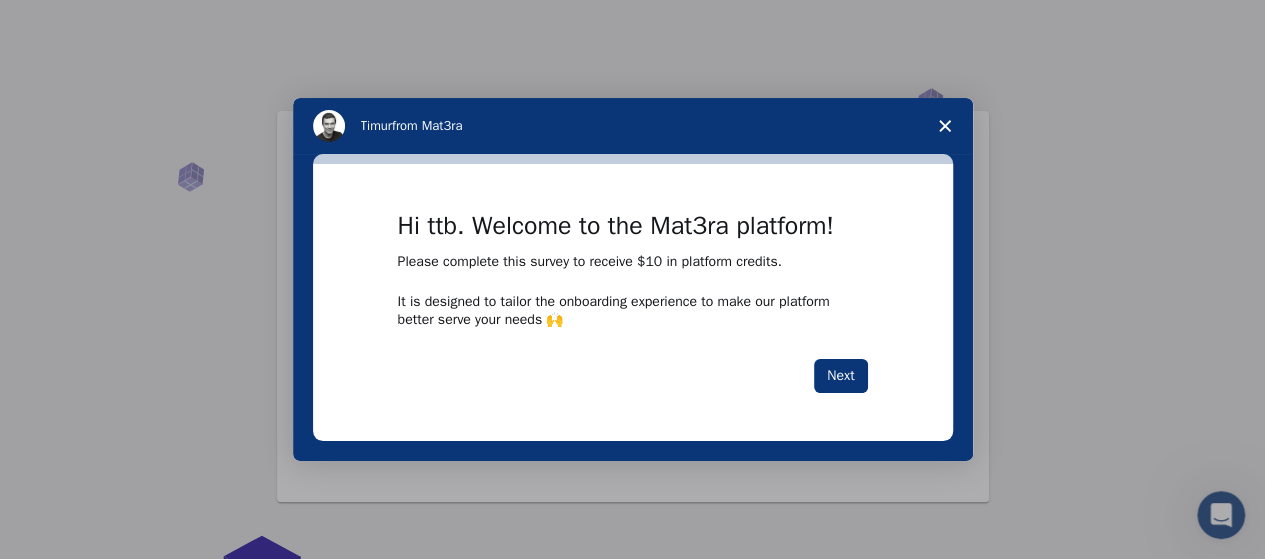 click at bounding box center [632, 279] 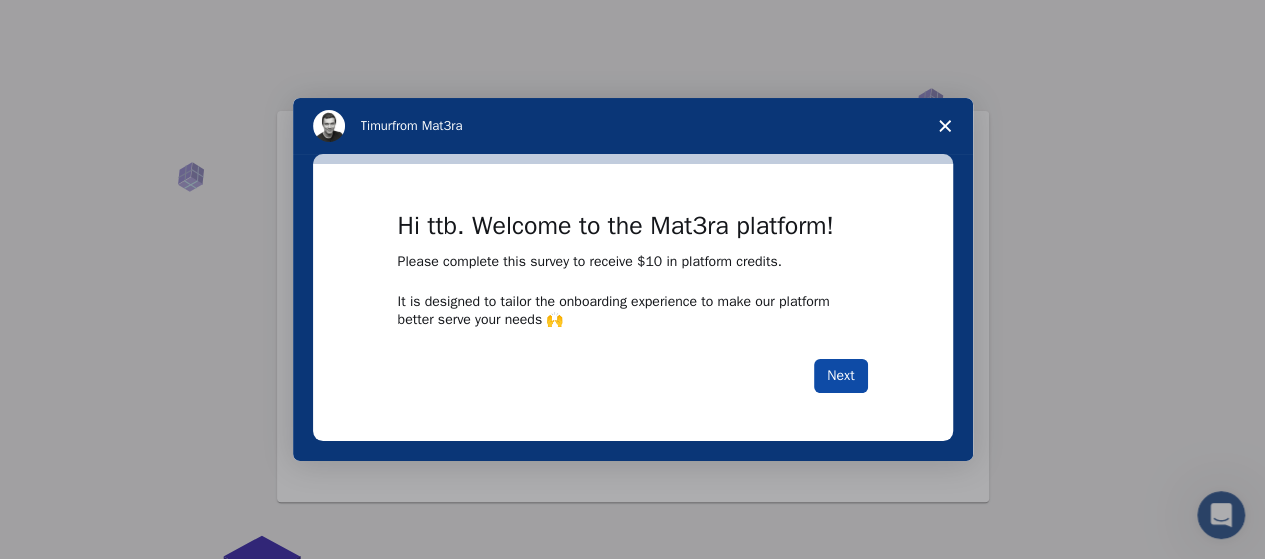 click on "Next" at bounding box center (840, 376) 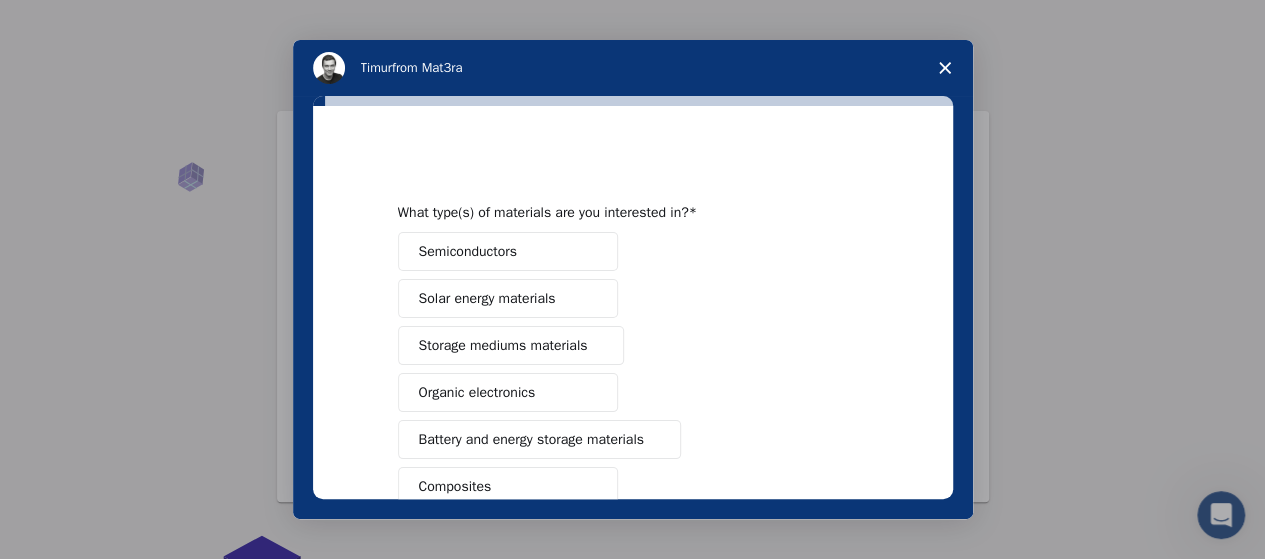 click on "Semiconductors" at bounding box center (508, 251) 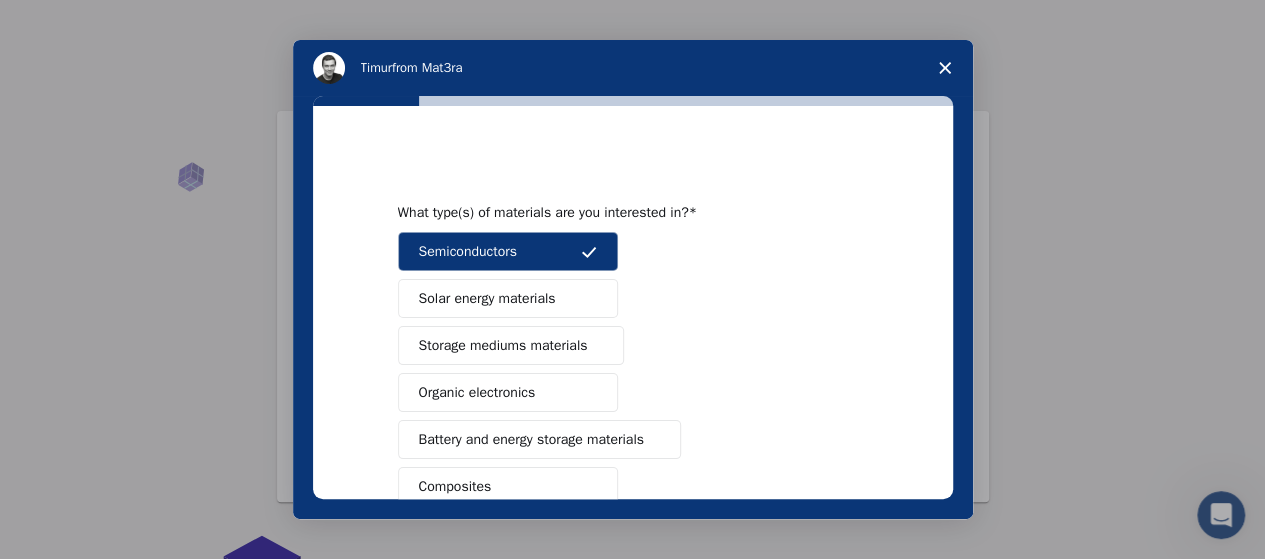 click on "Solar energy materials" at bounding box center [508, 298] 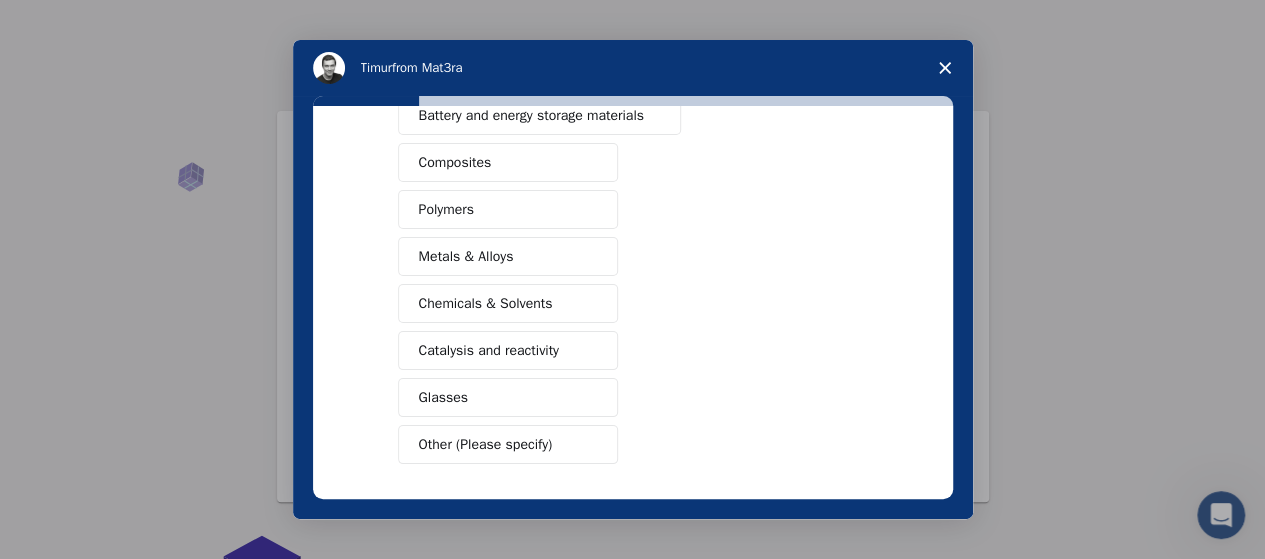 scroll, scrollTop: 324, scrollLeft: 0, axis: vertical 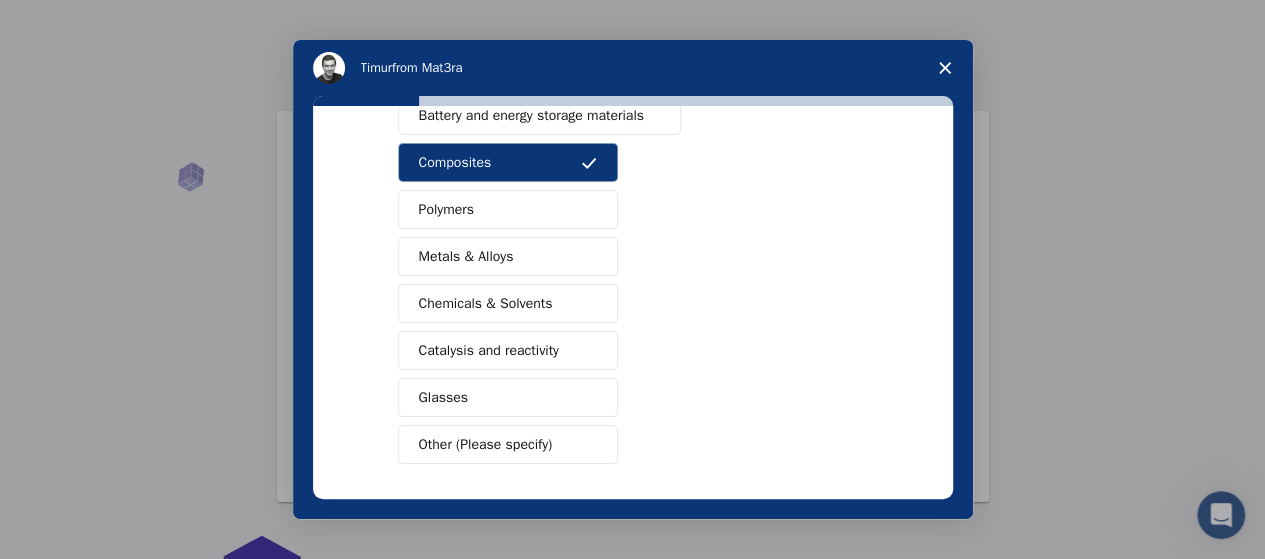 click at bounding box center [589, 351] 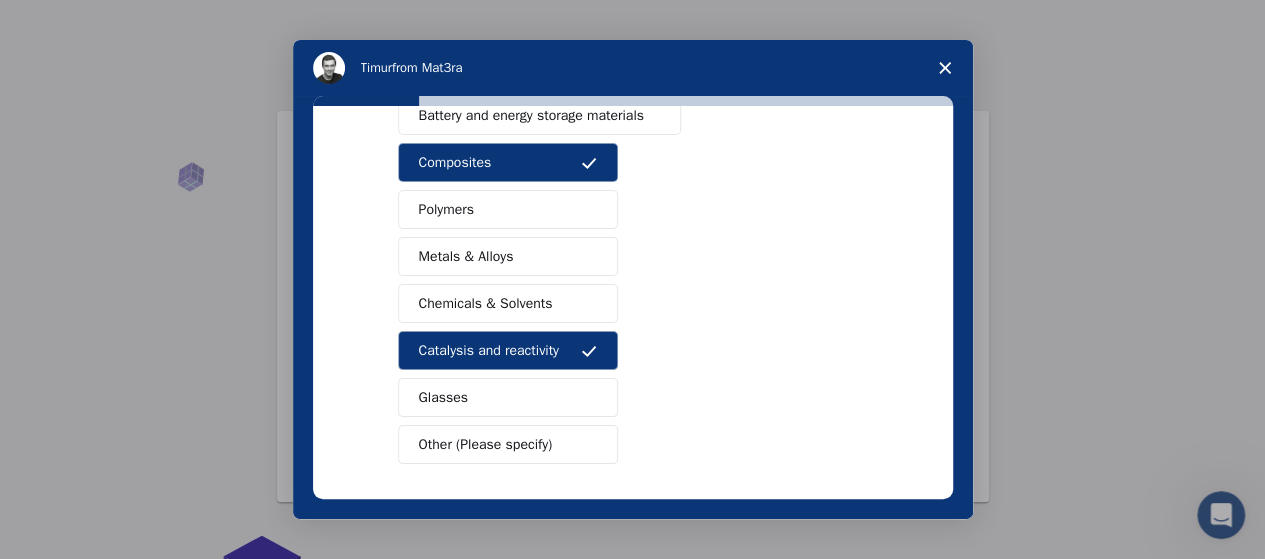 scroll, scrollTop: 398, scrollLeft: 0, axis: vertical 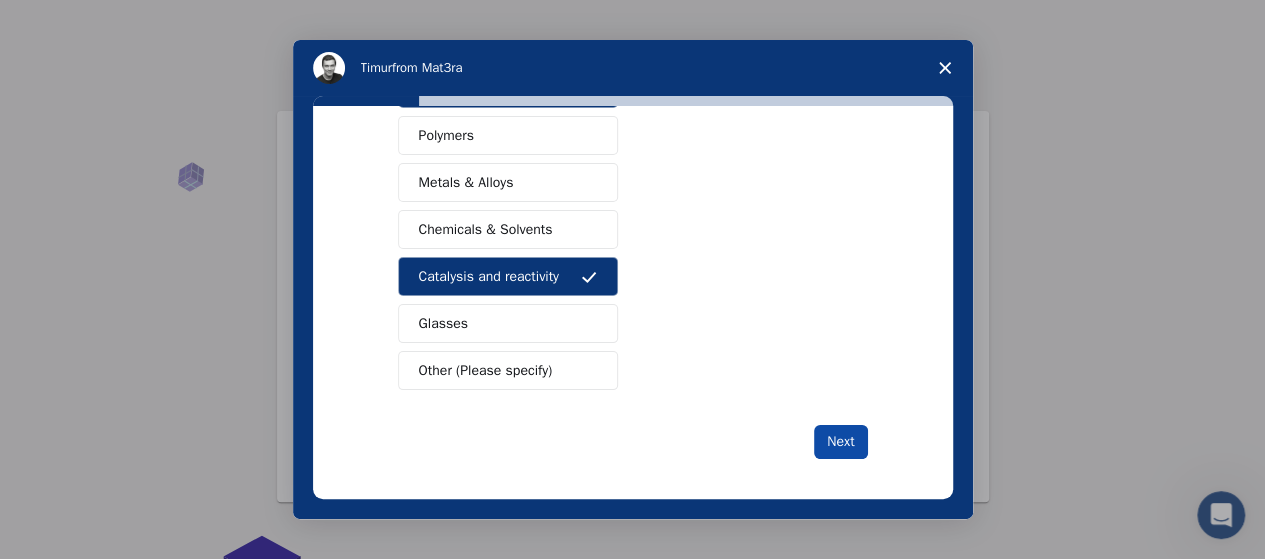 click on "Next" at bounding box center (840, 442) 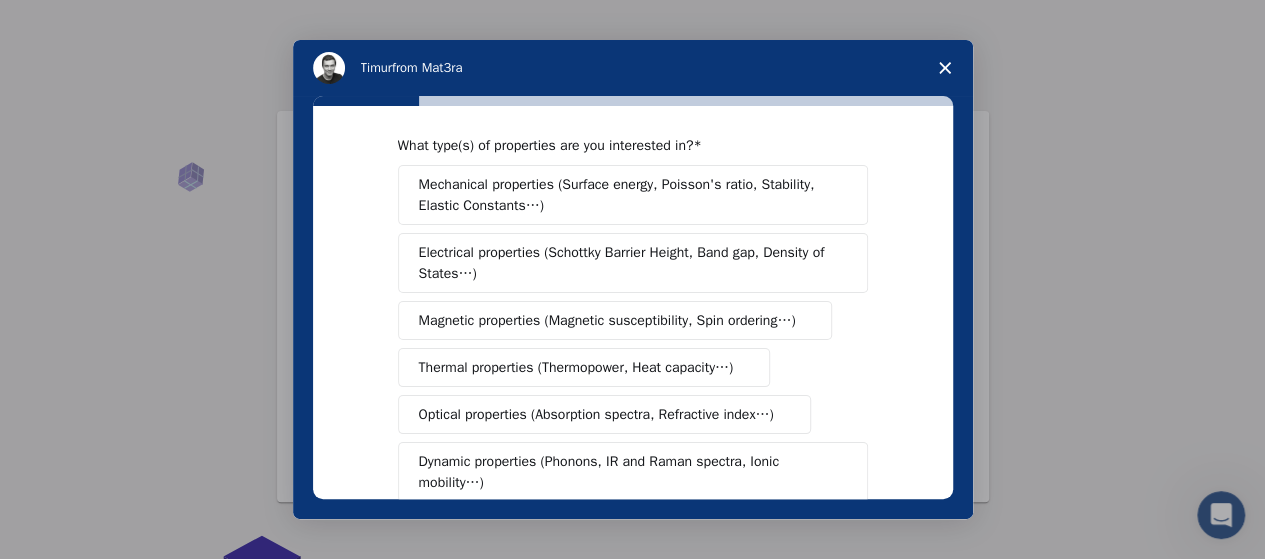 scroll, scrollTop: 18, scrollLeft: 0, axis: vertical 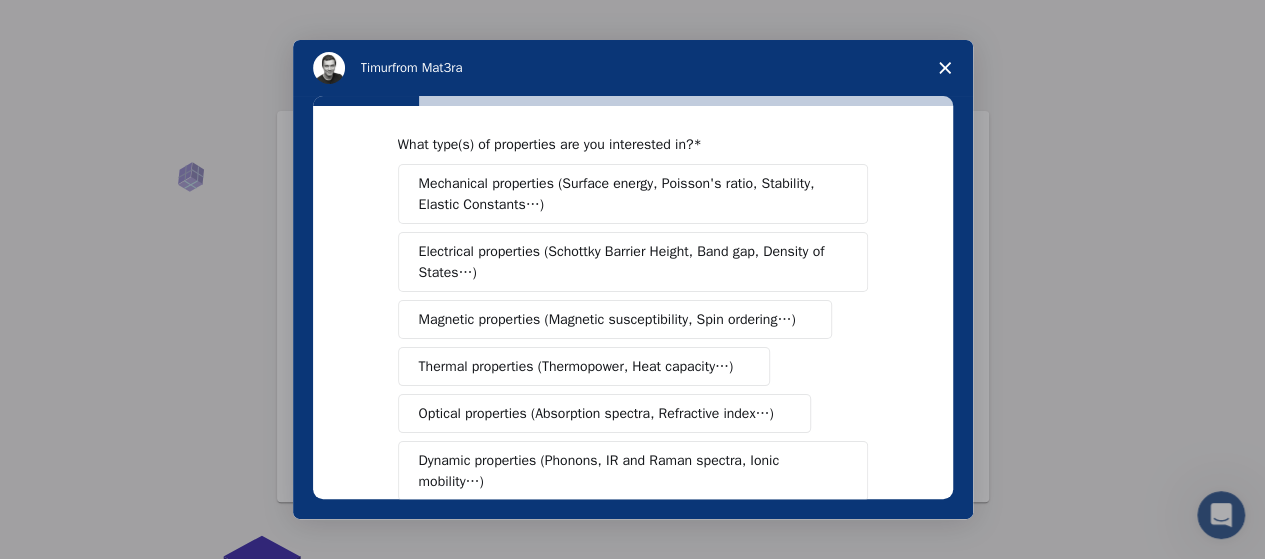 click on "Electrical properties (Schottky Barrier Height, Band gap, Density of States…)" at bounding box center (626, 262) 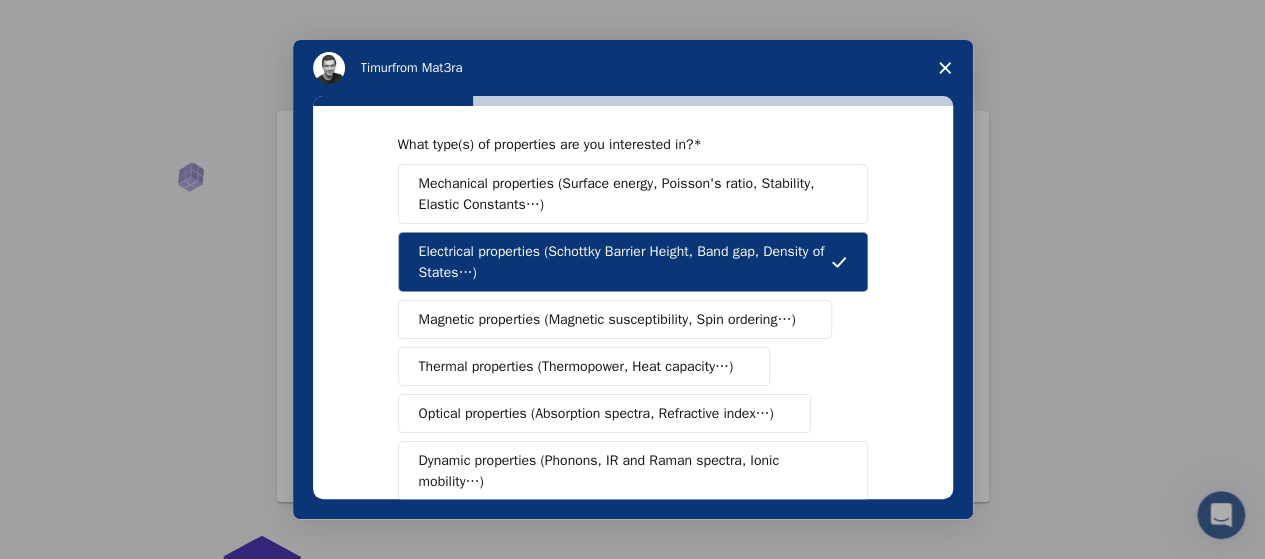 click on "What type(s) of properties are you interested in? Mechanical properties (Surface energy, Poisson's ratio, Stability, Elastic Constants…) Electrical properties (Schottky Barrier Height, Band gap, Density of States…) Magnetic properties (Magnetic susceptibility, Spin ordering…) Thermal properties (Thermopower, Heat capacity…) Optical properties (Absorption spectra, Refractive index…) Dynamic properties (Phonons, IR and Raman spectra, Ionic mobility…) Radiological properties (Neutron cross-section…) Acoustical properties (Acoustical absorption, Speed of sound, Sound reflection) Manufacturing properties (Castability…) Chemical properties (Chemical Reaction Energy, Catalytic activity…) Please enter a few properties that are most important to you from the selected categories. Next" at bounding box center (633, 302) 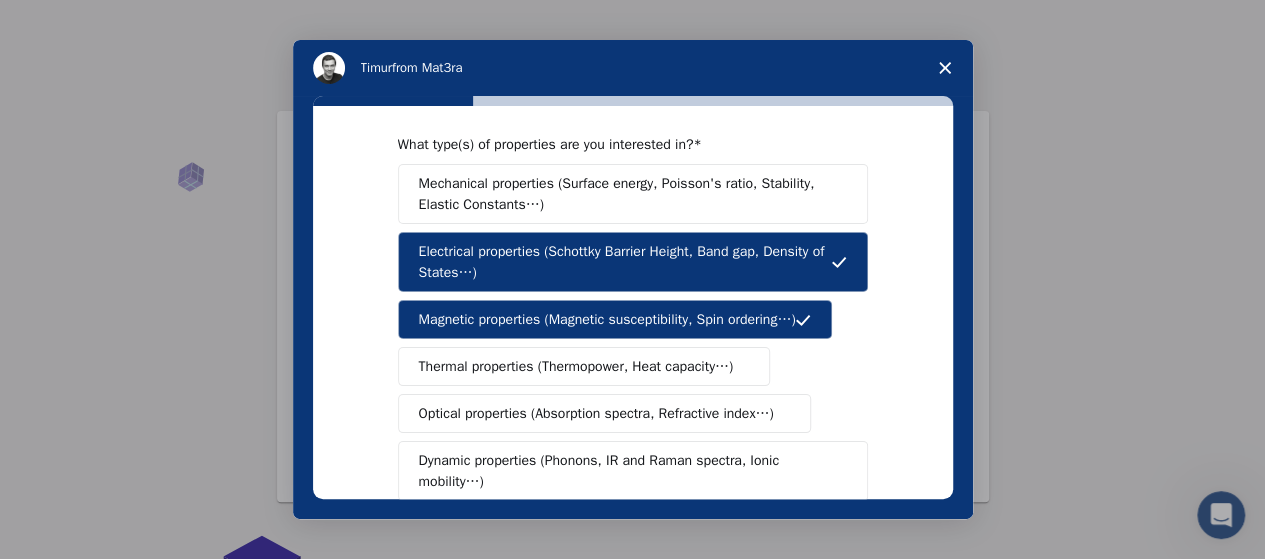 click on "Optical properties (Absorption spectra, Refractive index…)" at bounding box center (604, 413) 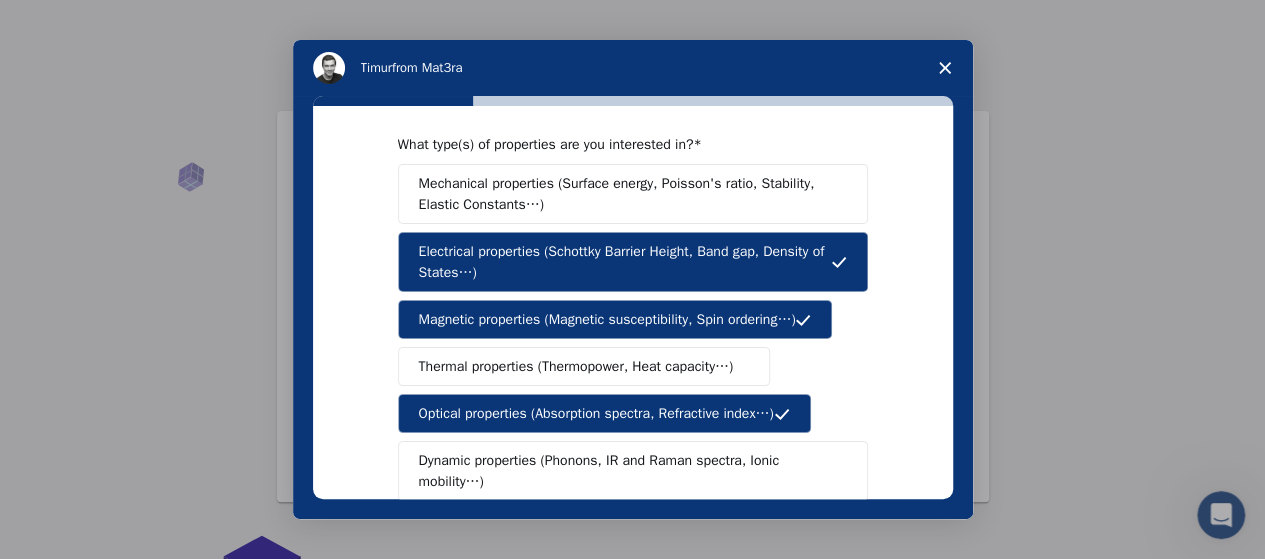 click on "What type(s) of properties are you interested in? Mechanical properties (Surface energy, Poisson's ratio, Stability, Elastic Constants…) Electrical properties (Schottky Barrier Height, Band gap, Density of States…) Magnetic properties (Magnetic susceptibility, Spin ordering…) Thermal properties (Thermopower, Heat capacity…) Optical properties (Absorption spectra, Refractive index…) Dynamic properties (Phonons, IR and Raman spectra, Ionic mobility…) Radiological properties (Neutron cross-section…) Acoustical properties (Acoustical absorption, Speed of sound, Sound reflection) Manufacturing properties (Castability…) Chemical properties (Chemical Reaction Energy, Catalytic activity…) Please enter a few properties that are most important to you from the selected categories. Next" at bounding box center (633, 302) 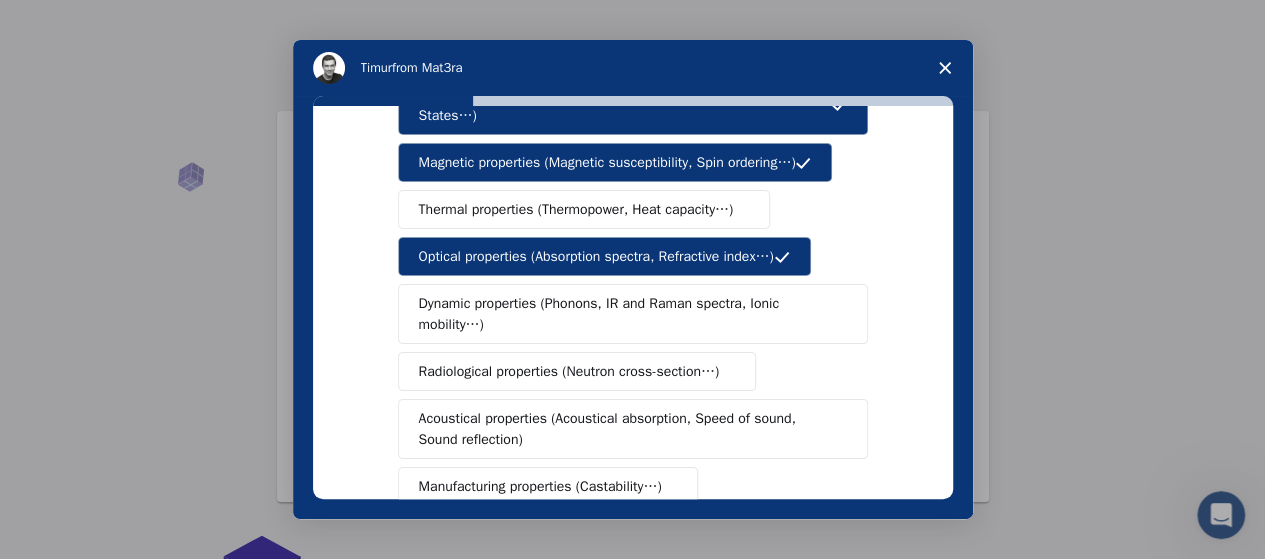 scroll, scrollTop: 176, scrollLeft: 0, axis: vertical 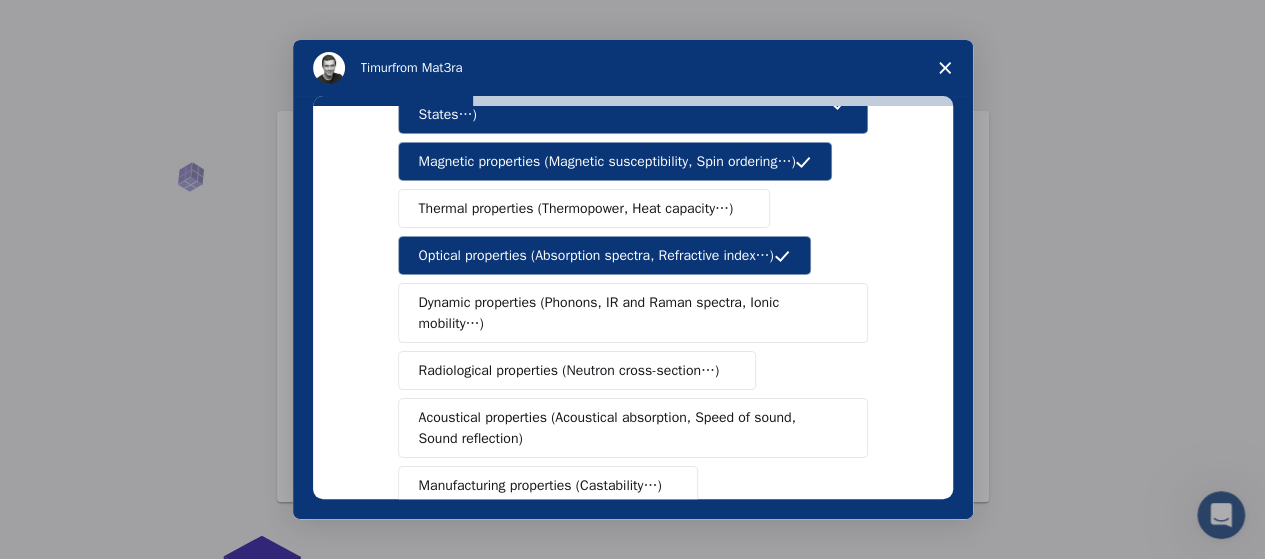 click on "Dynamic properties (Phonons, IR and Raman spectra, Ionic mobility…)" at bounding box center (625, 313) 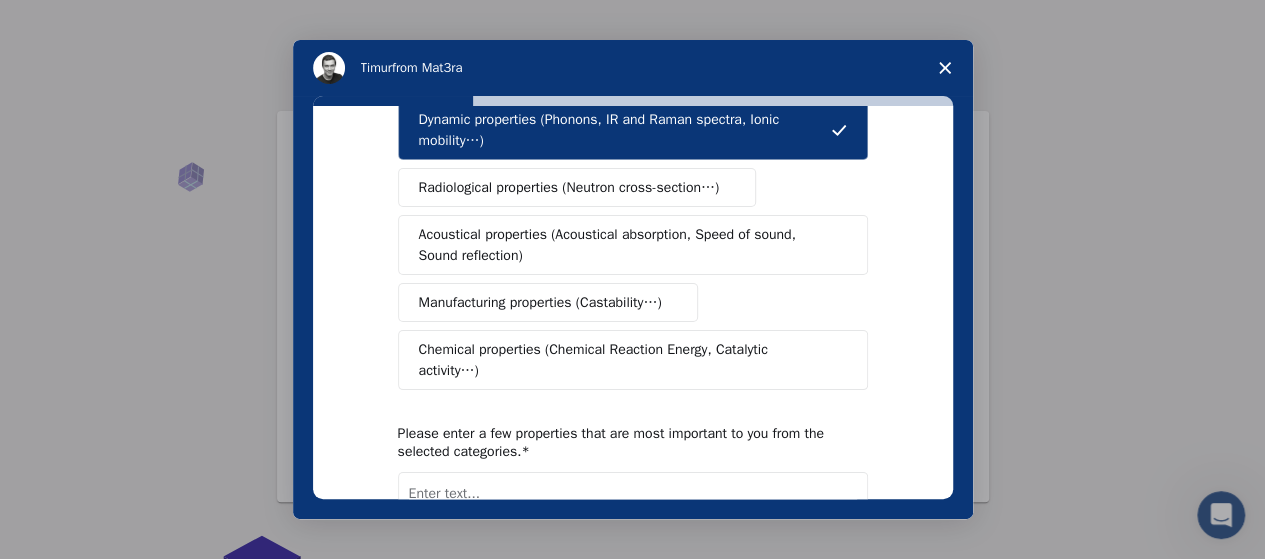 scroll, scrollTop: 360, scrollLeft: 0, axis: vertical 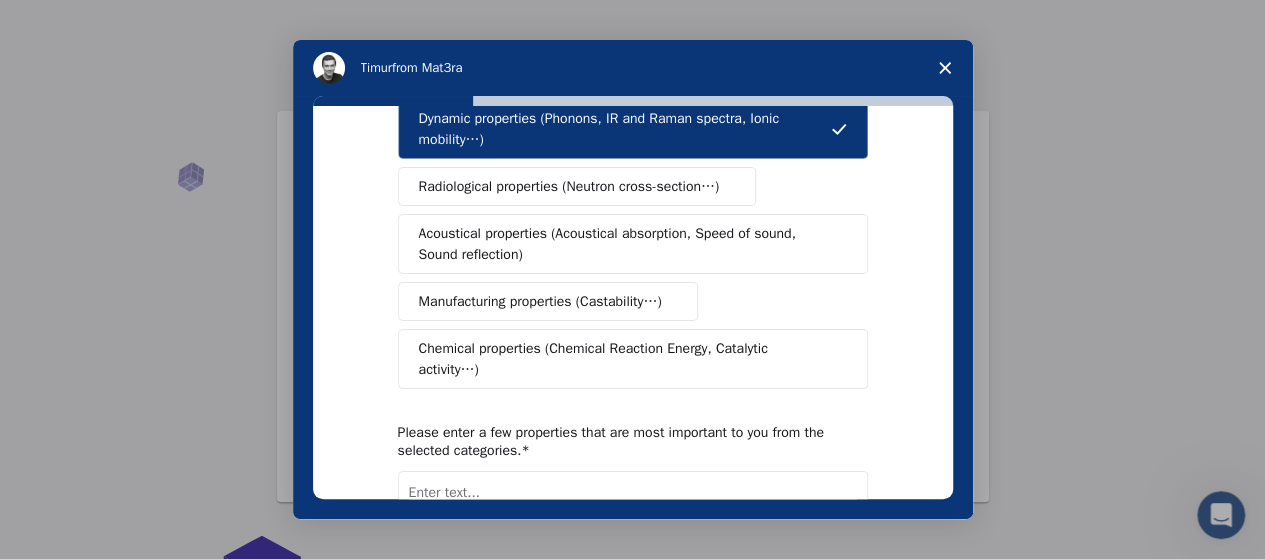 click on "Chemical properties (Chemical Reaction Energy, Catalytic activity…)" at bounding box center (625, 359) 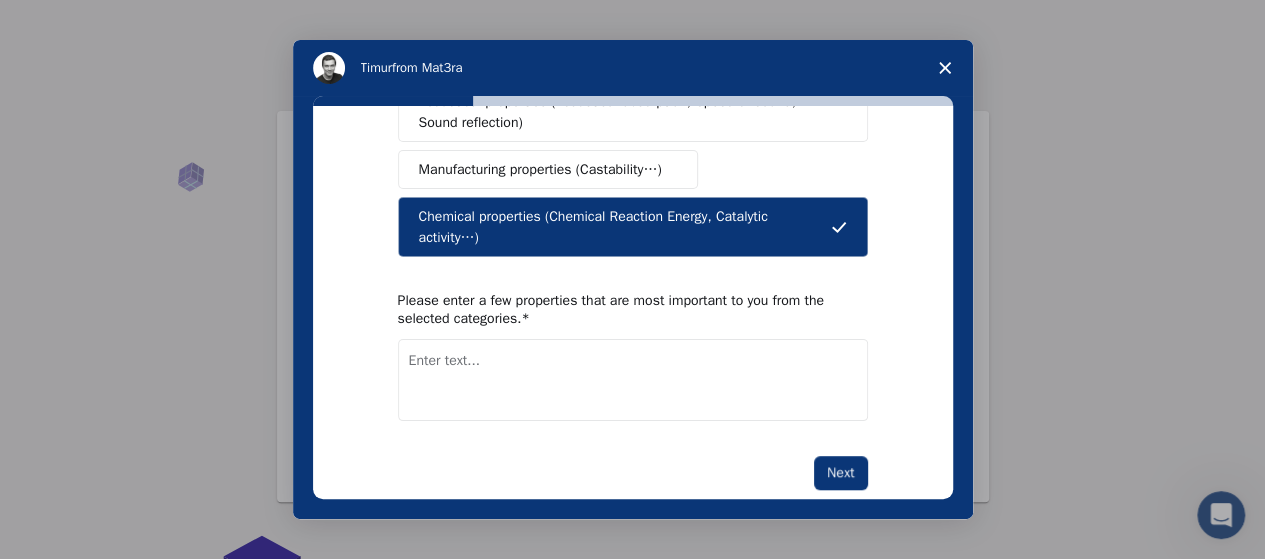 scroll, scrollTop: 502, scrollLeft: 0, axis: vertical 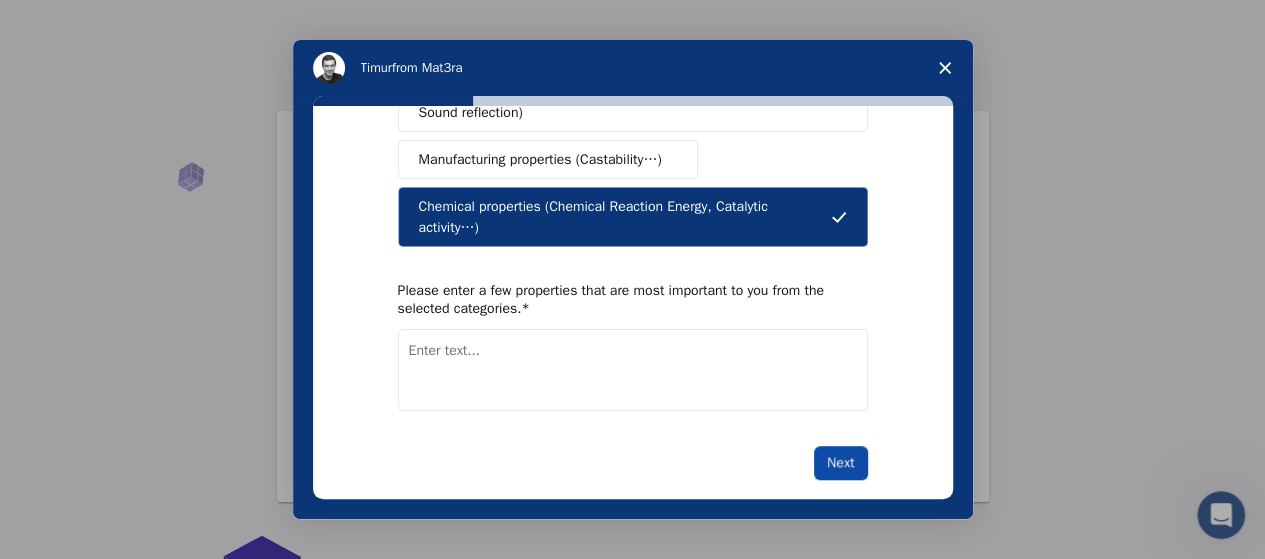 click on "Next" at bounding box center (840, 463) 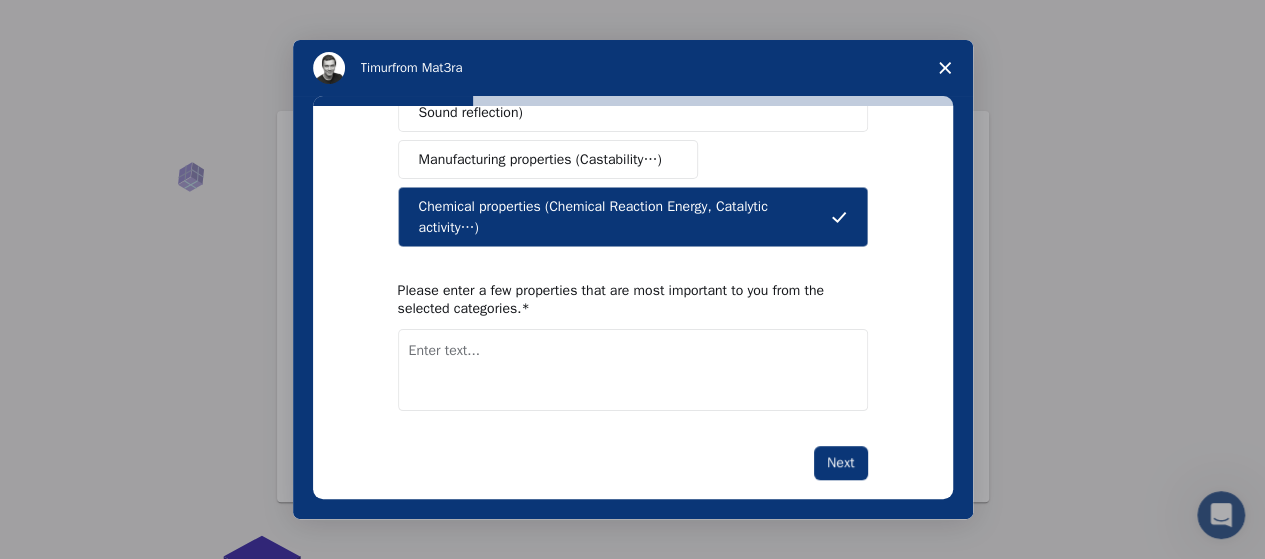 click on "What type(s) of properties are you interested in? Mechanical properties (Surface energy, Poisson's ratio, Stability, Elastic Constants…) Electrical properties (Schottky Barrier Height, Band gap, Density of States…) Magnetic properties (Magnetic susceptibility, Spin ordering…) Thermal properties (Thermopower, Heat capacity…) Optical properties (Absorption spectra, Refractive index…) Dynamic properties (Phonons, IR and Raman spectra, Ionic mobility…) Radiological properties (Neutron cross-section…) Acoustical properties (Acoustical absorption, Speed of sound, Sound reflection) Manufacturing properties (Castability…) Chemical properties (Chemical Reaction Energy, Catalytic activity…) Please enter a few properties that are most important to you from the selected categories. Next" at bounding box center (633, 66) 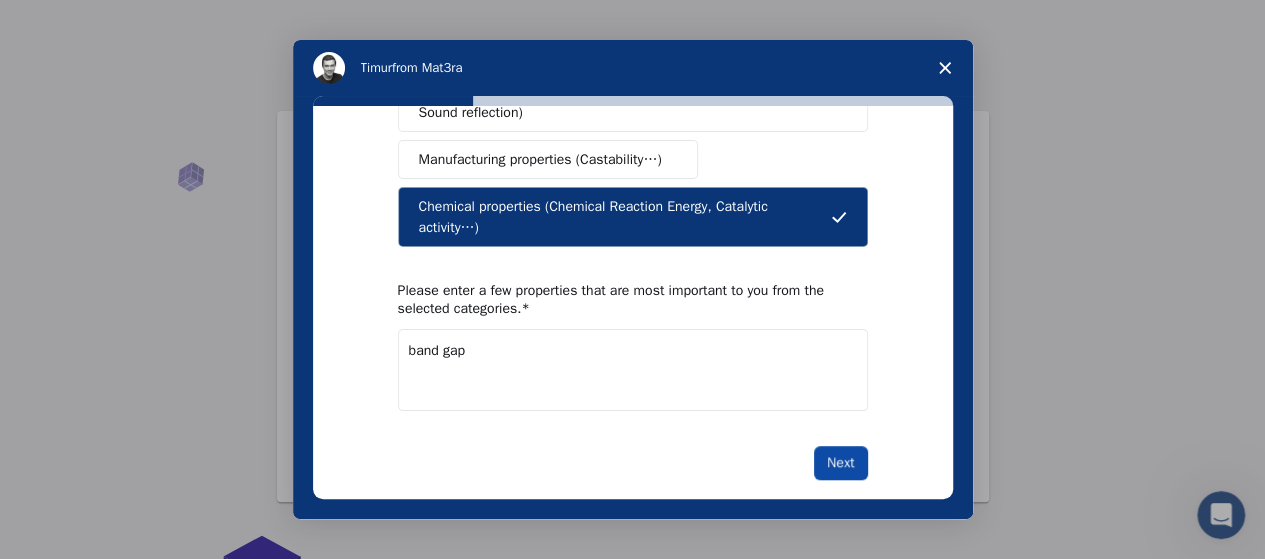 type on "band gap" 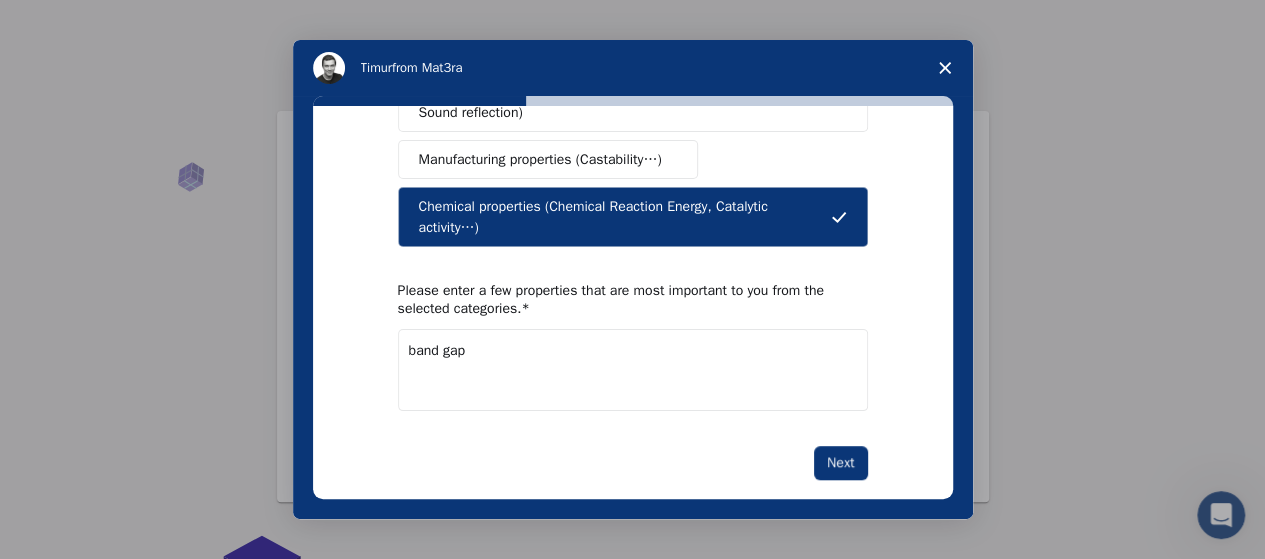 scroll, scrollTop: 0, scrollLeft: 0, axis: both 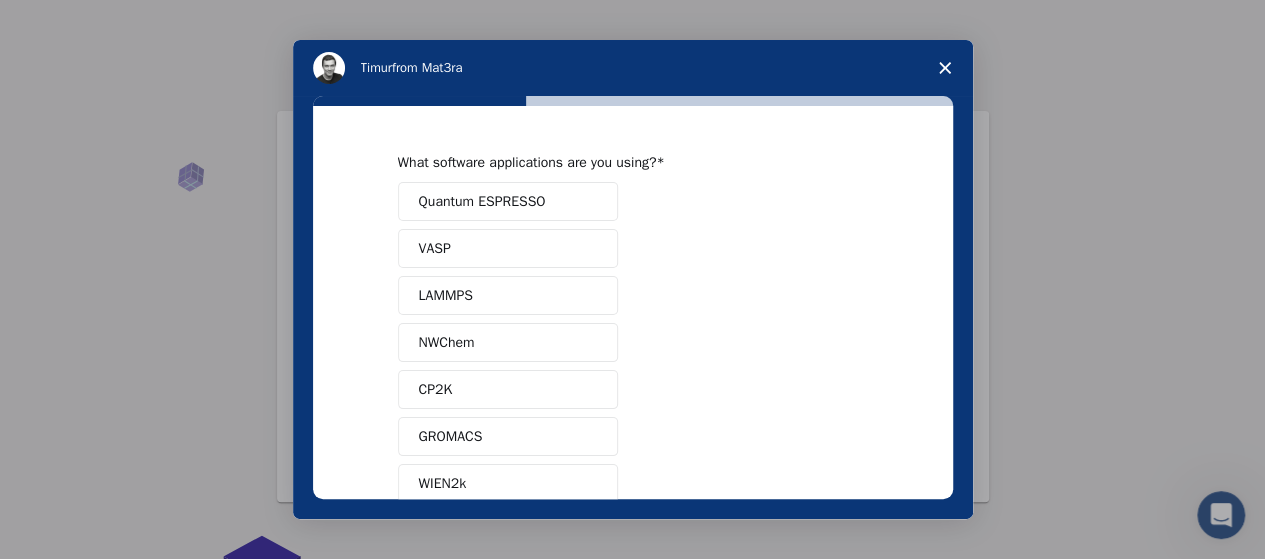 click on "What software applications are you using? Quantum ESPRESSO VASP LAMMPS NWChem CP2K GROMACS WIEN2k Your Python scripts Machine Learning frameworks Other (Please specify) Next" at bounding box center (633, 302) 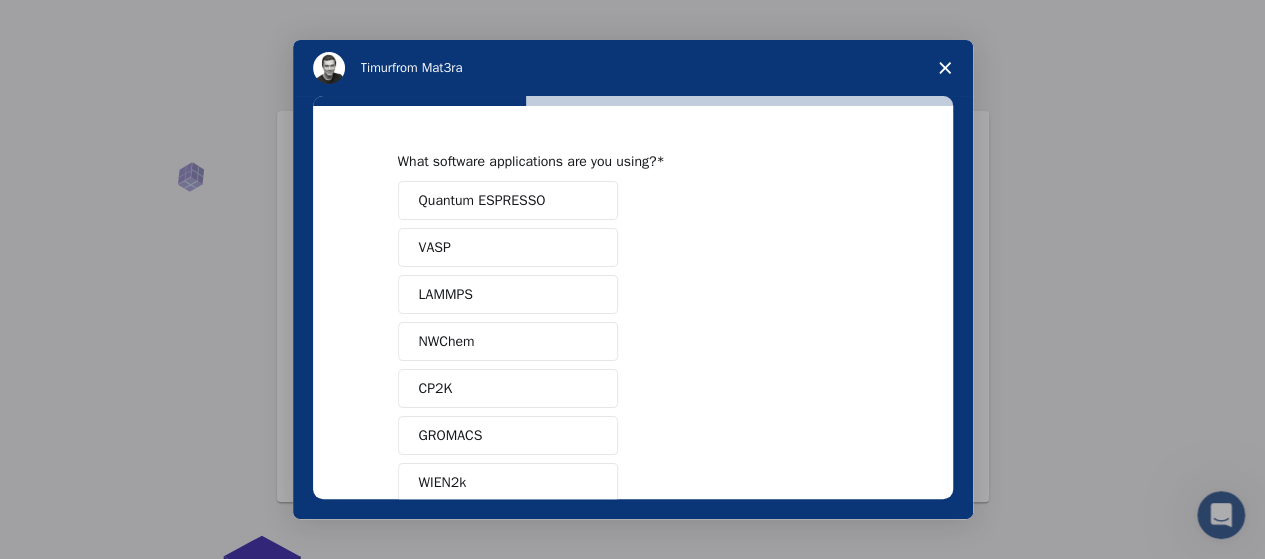 scroll, scrollTop: 0, scrollLeft: 0, axis: both 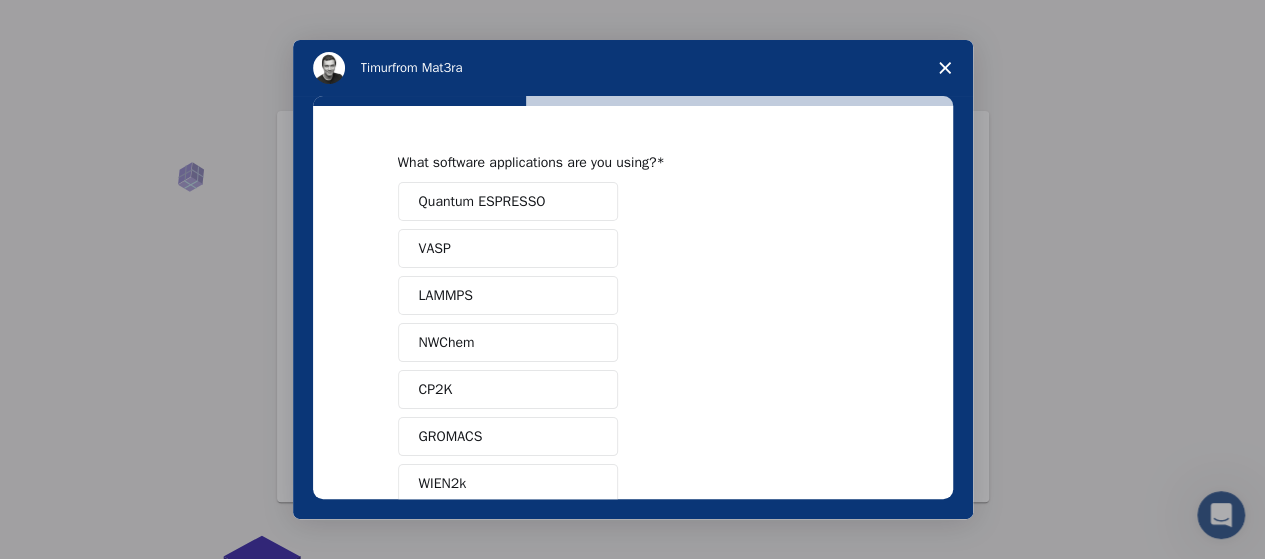 click on "Quantum ESPRESSO" at bounding box center (508, 201) 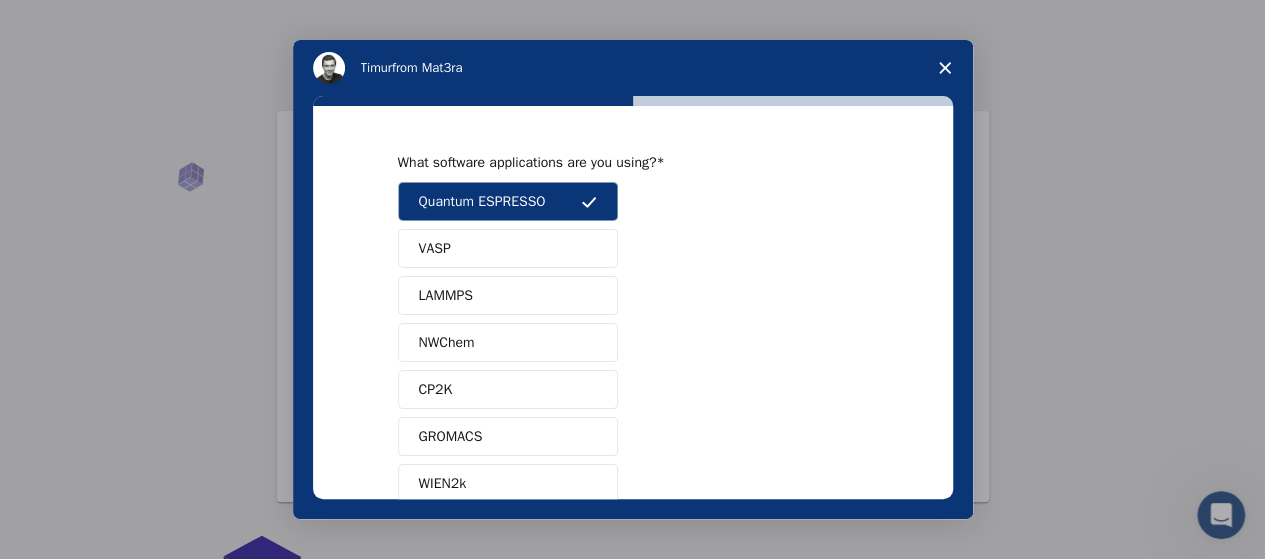 click on "VASP" at bounding box center [508, 248] 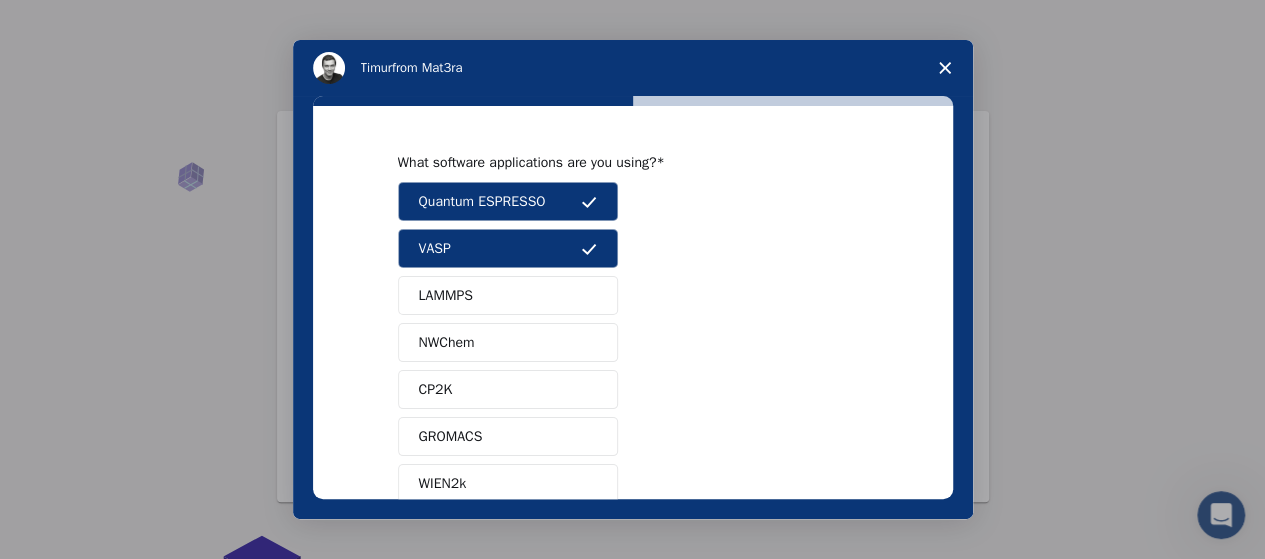 click on "LAMMPS" at bounding box center [508, 295] 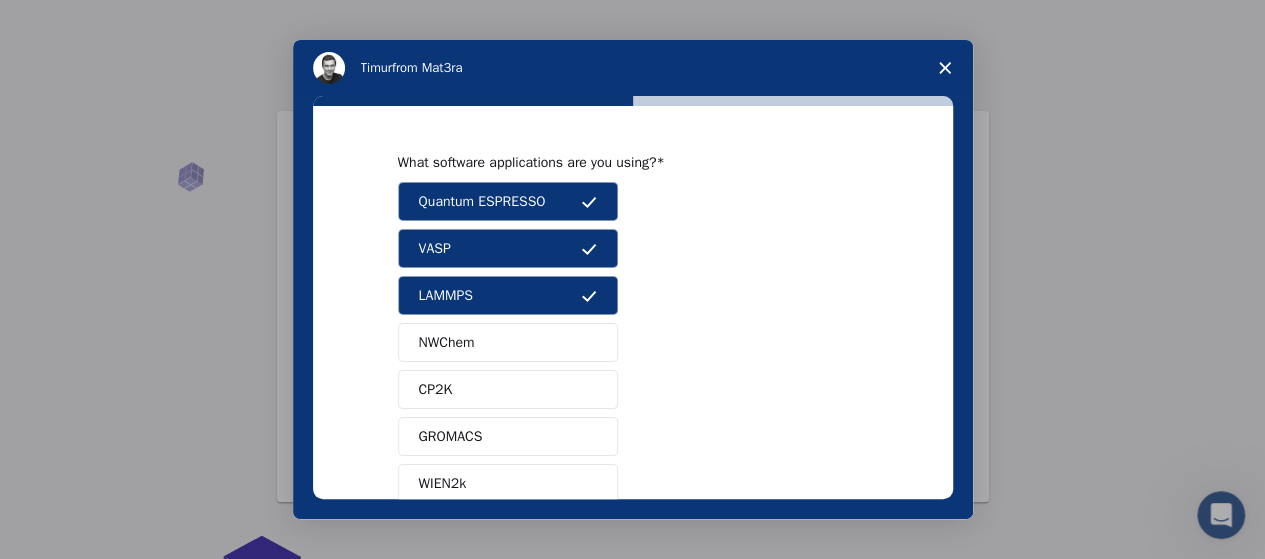click on "NWChem" at bounding box center [508, 342] 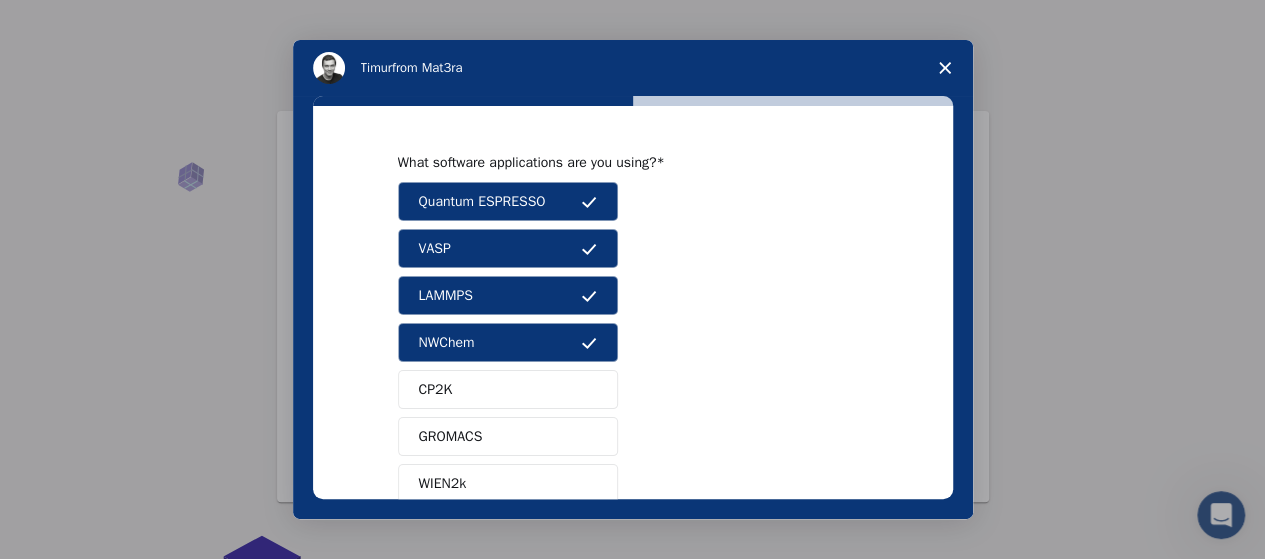 click on "CP2K" at bounding box center (508, 389) 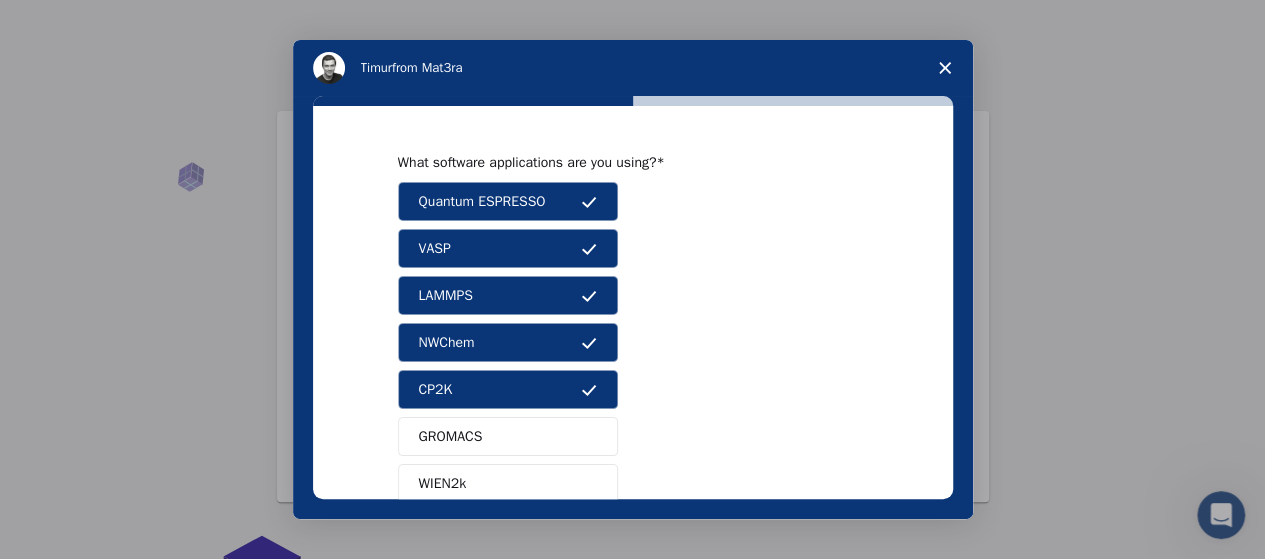 click on "GROMACS" at bounding box center (508, 436) 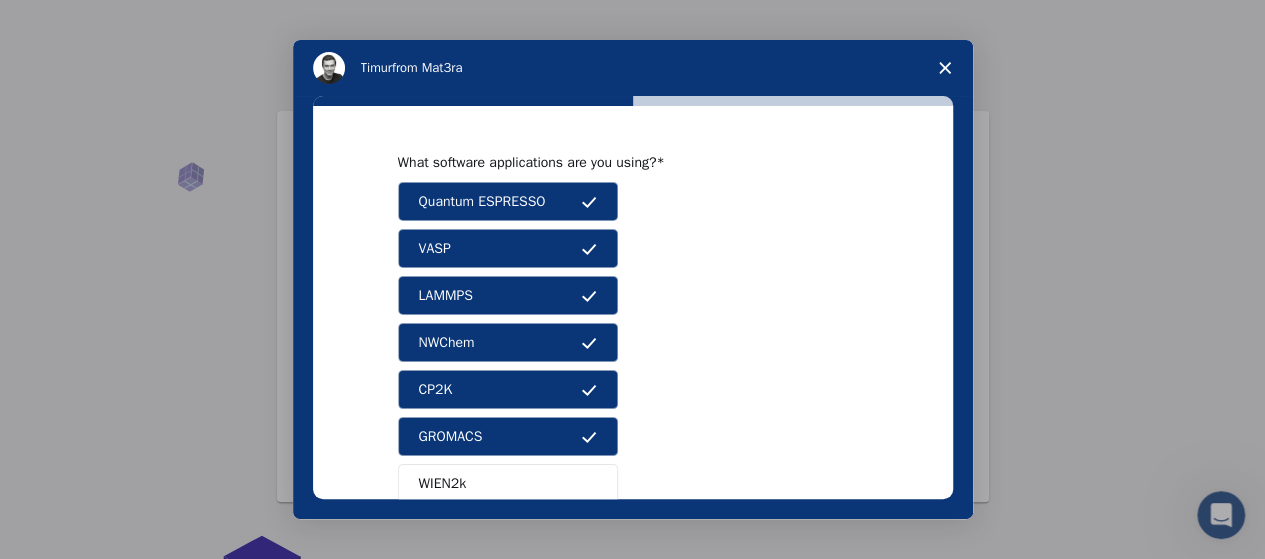click on "WIEN2k" at bounding box center [508, 483] 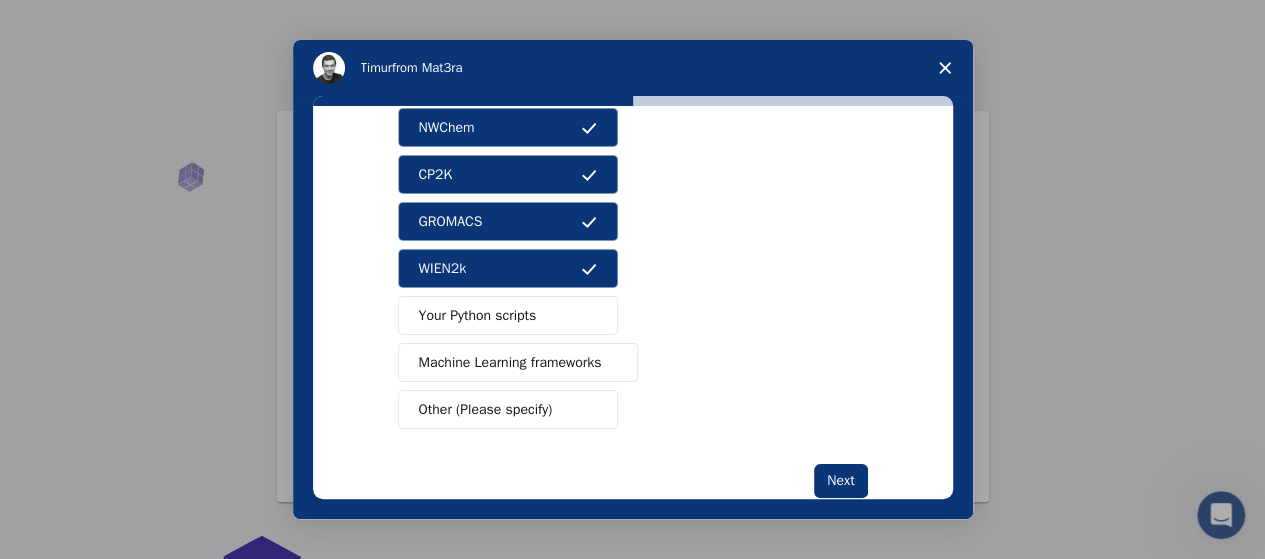 scroll, scrollTop: 216, scrollLeft: 0, axis: vertical 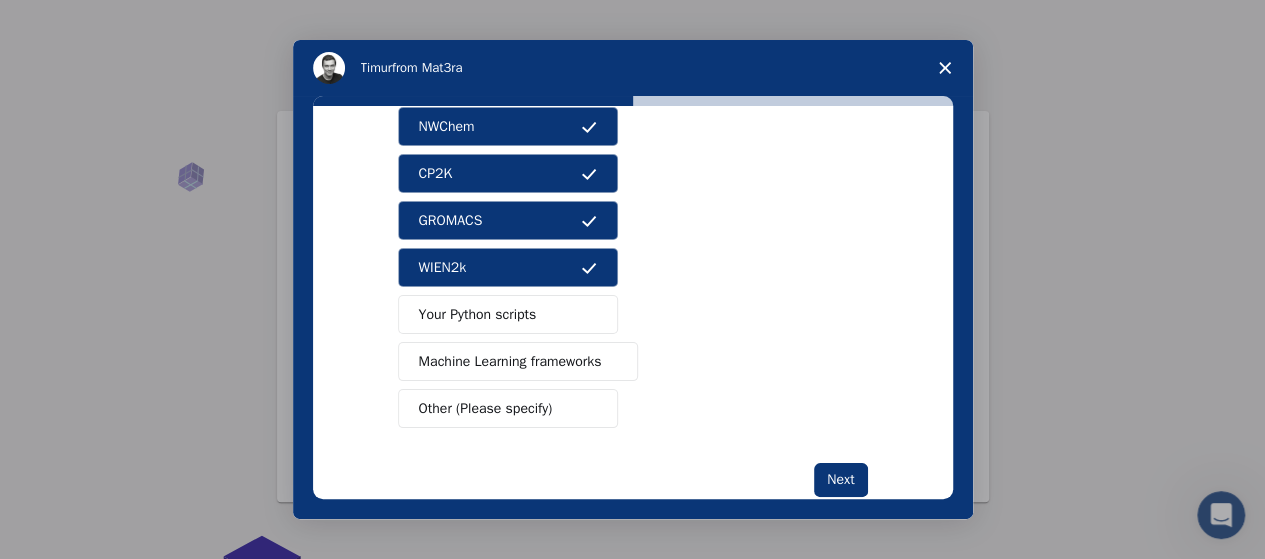 click on "Your Python scripts" at bounding box center (508, 314) 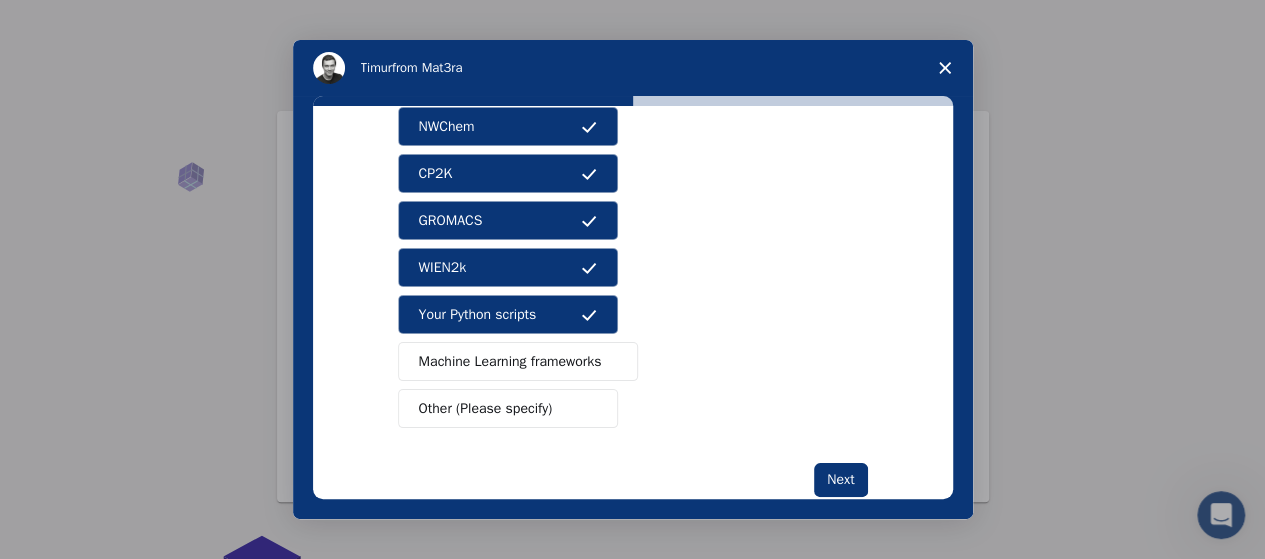 click on "Machine Learning frameworks" at bounding box center [510, 361] 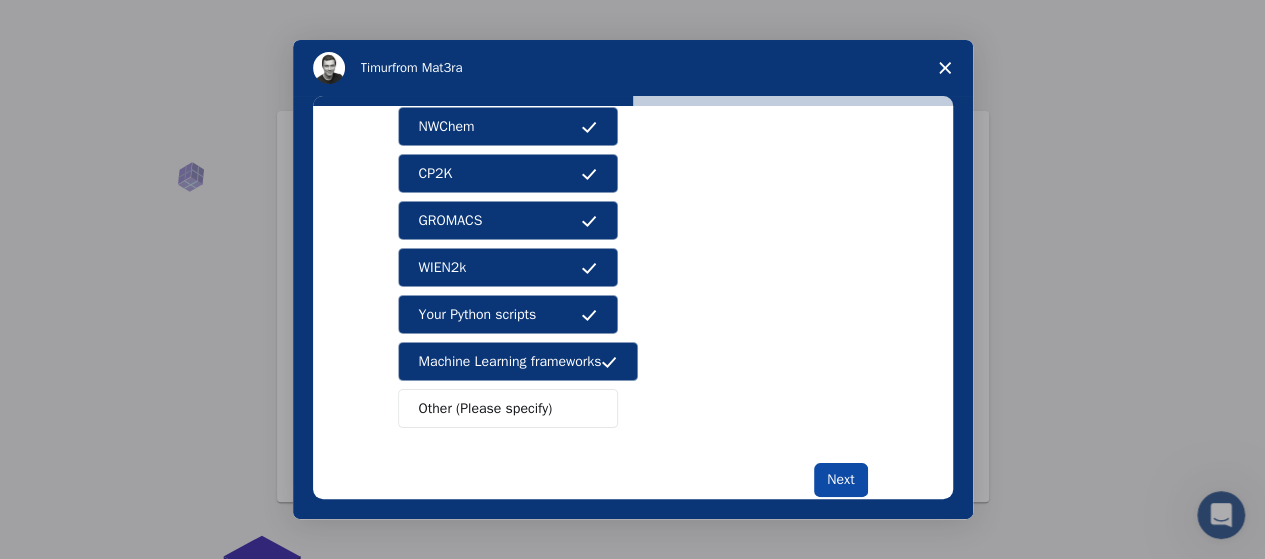 click on "Next" at bounding box center [840, 480] 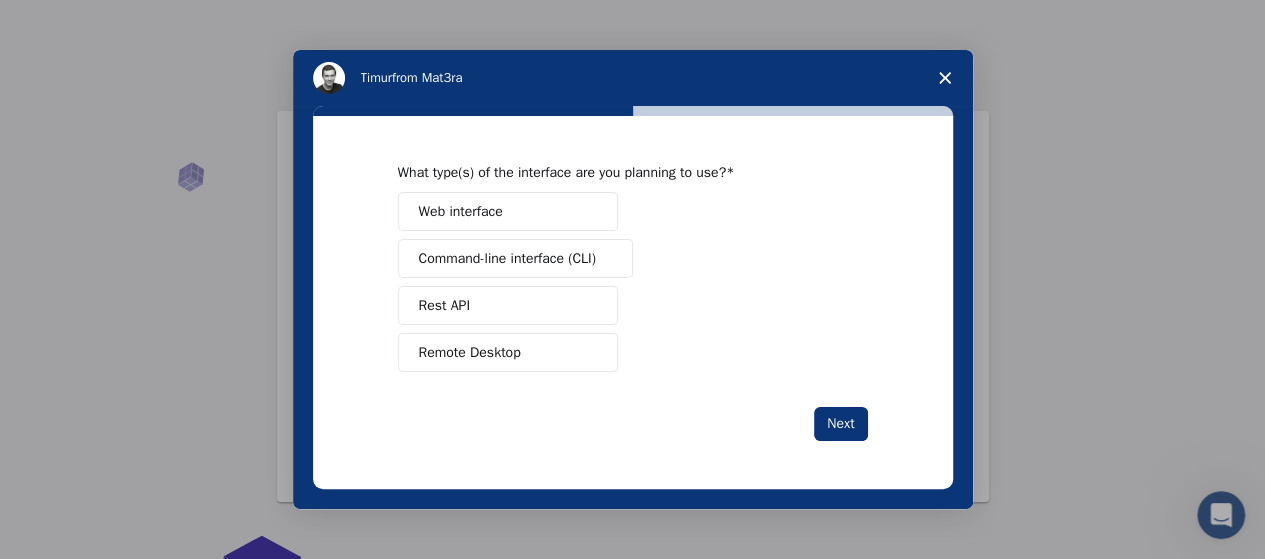 click on "Remote Desktop" at bounding box center (508, 352) 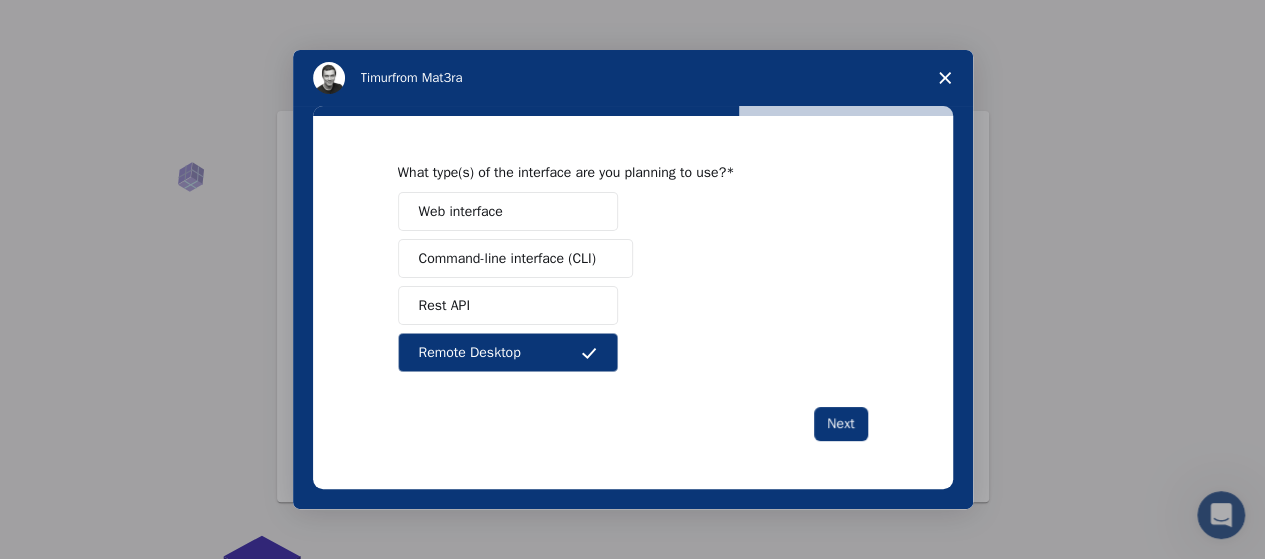 click on "Web interface" at bounding box center [508, 211] 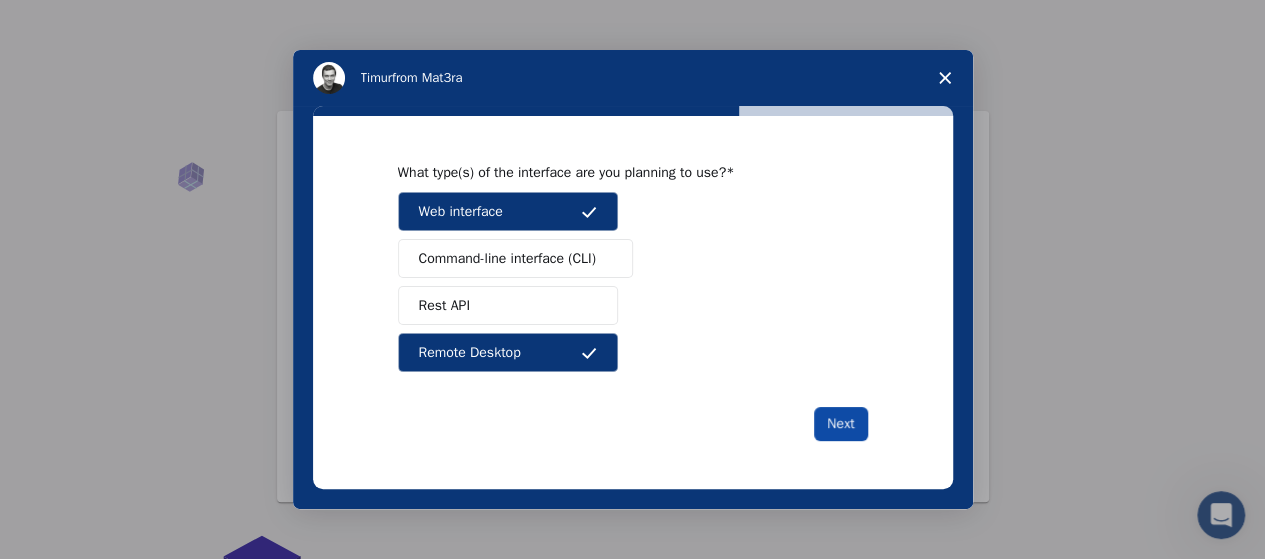 click on "Next" at bounding box center (840, 424) 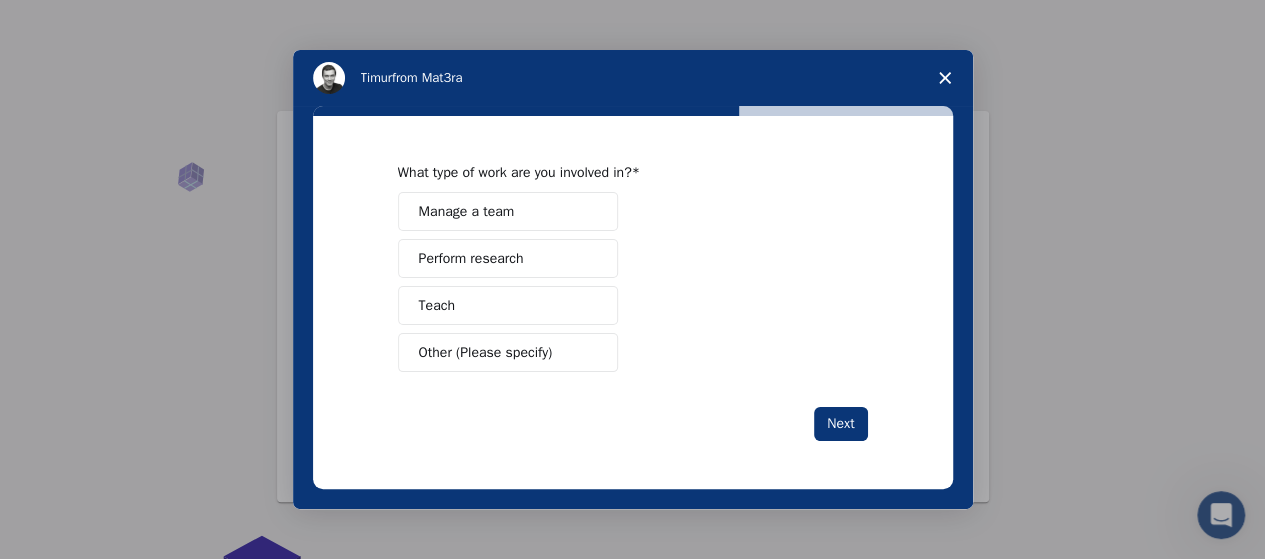 click on "Teach" at bounding box center [508, 305] 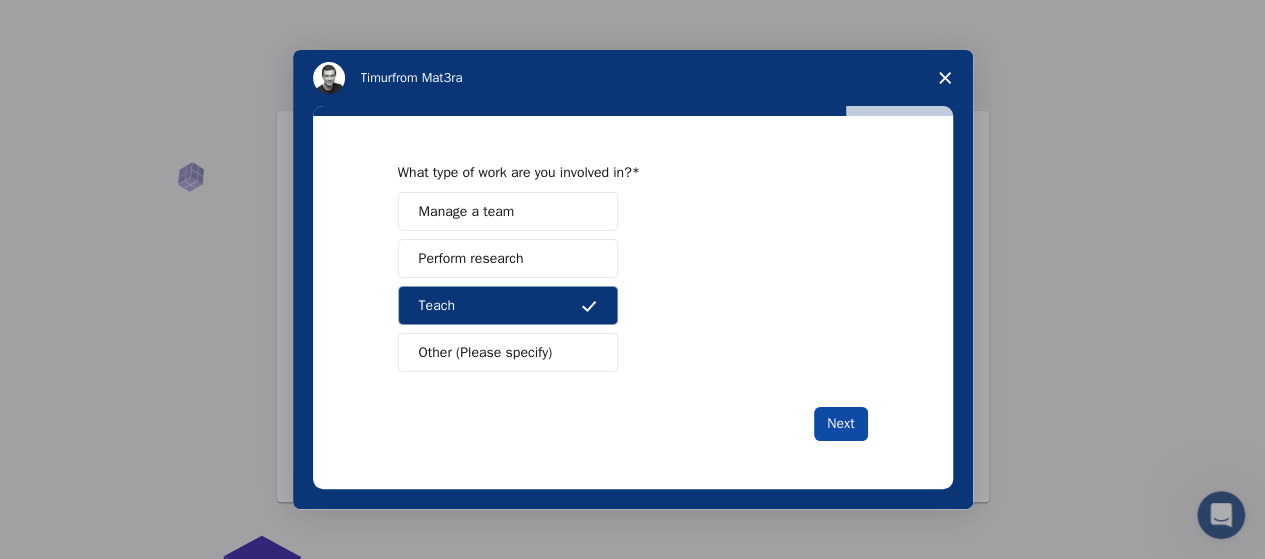 click on "Next" at bounding box center [840, 424] 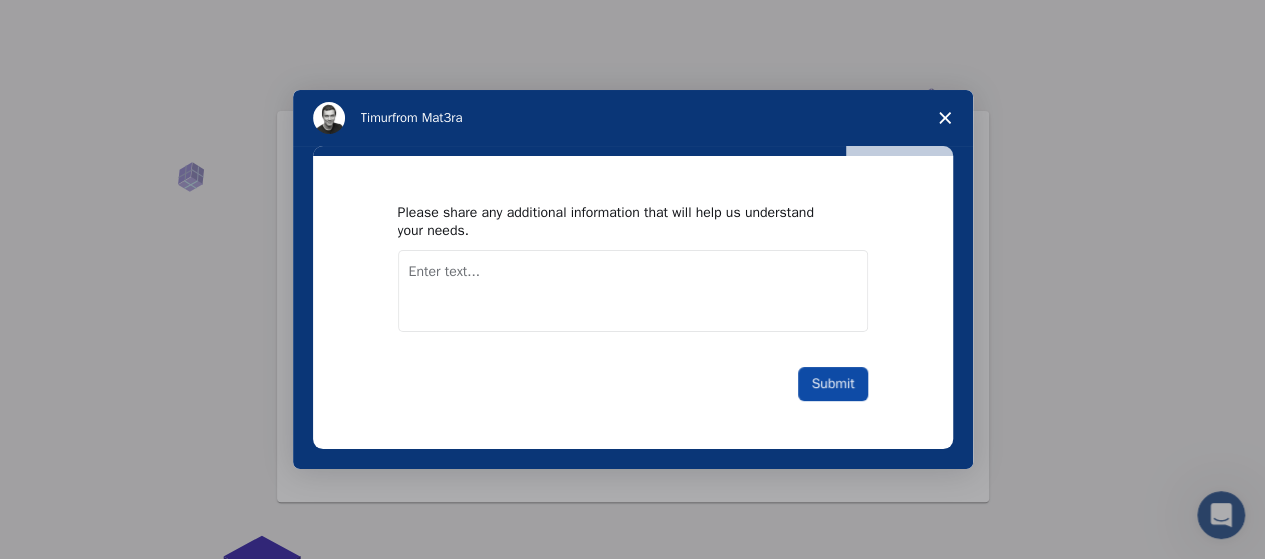 click on "Submit" at bounding box center (832, 384) 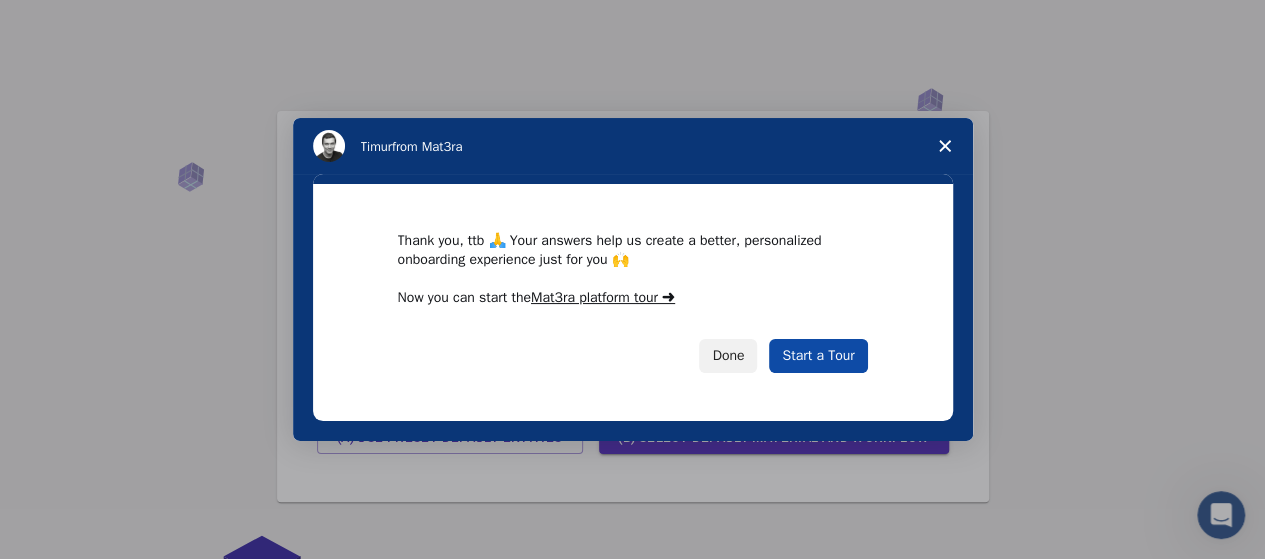 click on "Start a Tour" at bounding box center [818, 356] 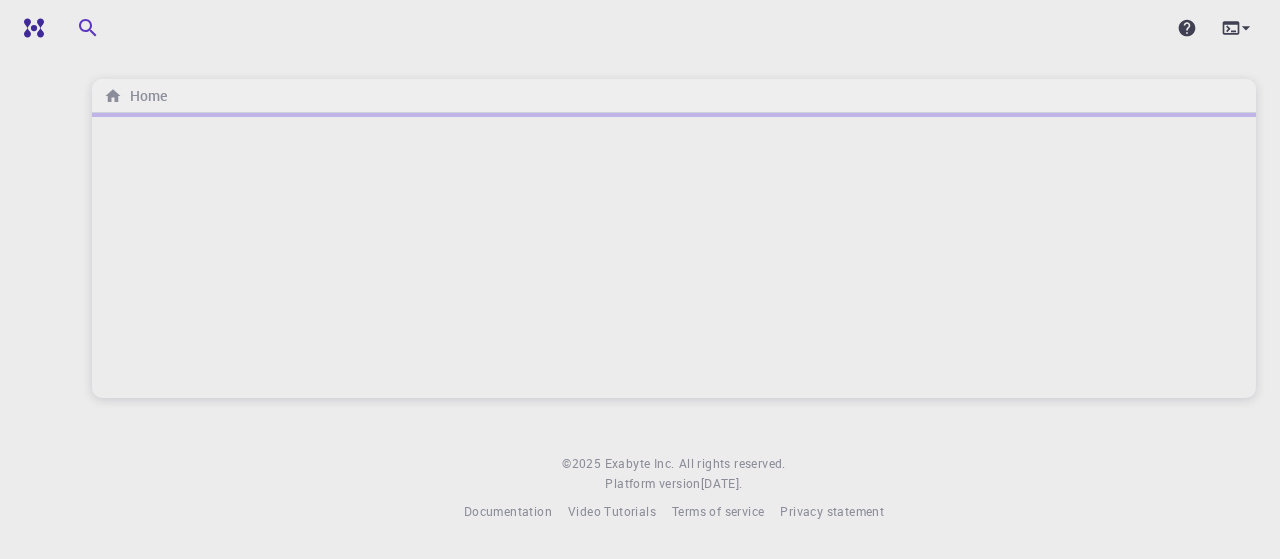 scroll, scrollTop: 0, scrollLeft: 0, axis: both 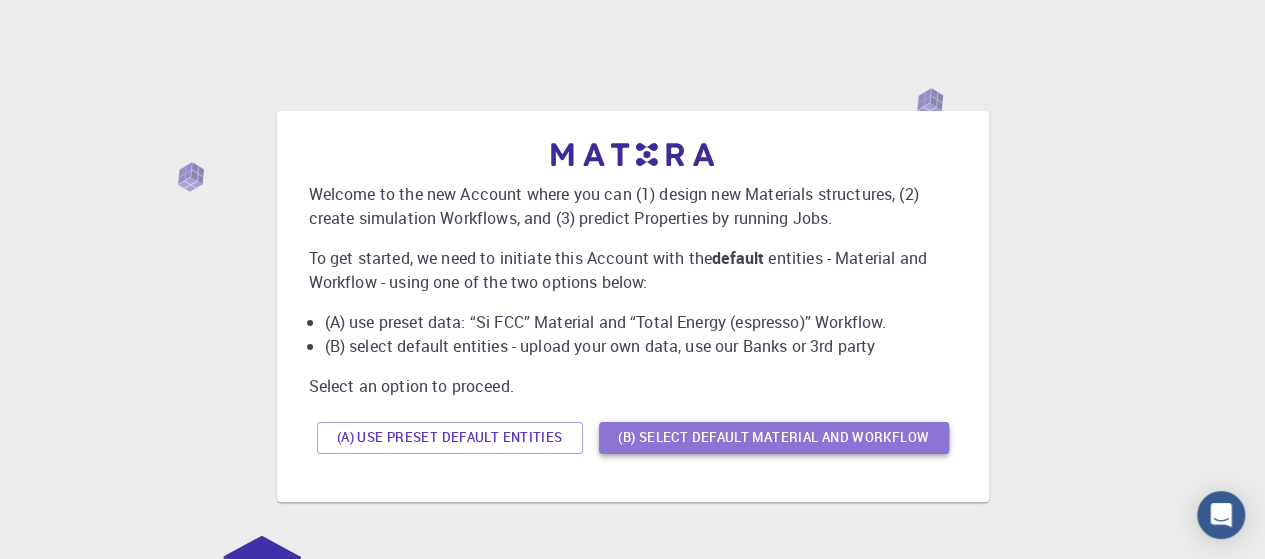 click on "(B) Select default material and workflow" at bounding box center (774, 438) 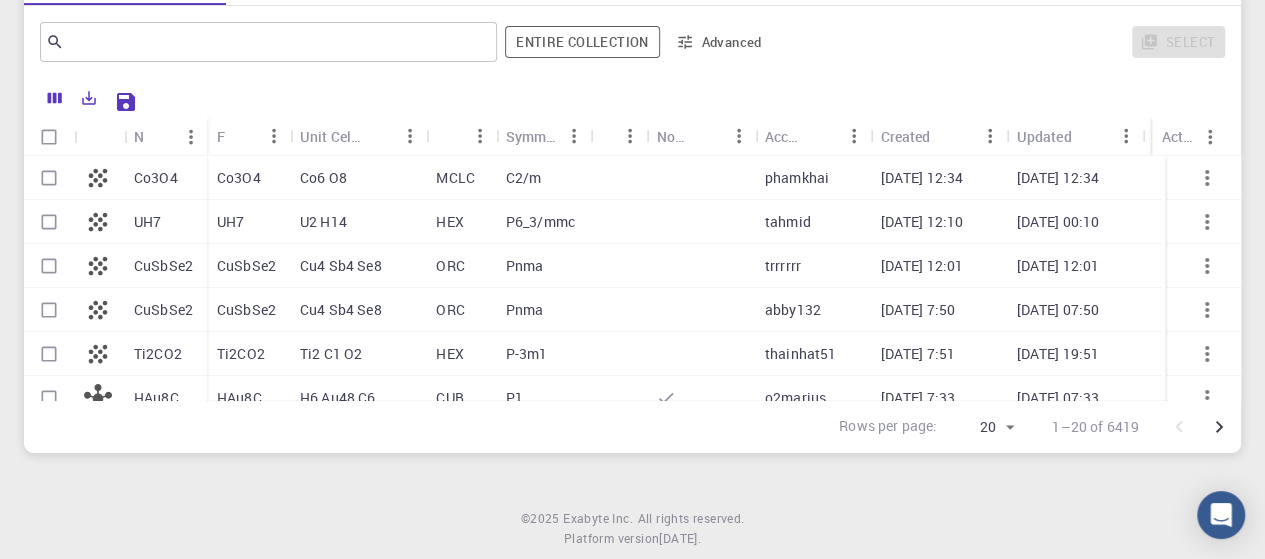 scroll, scrollTop: 318, scrollLeft: 0, axis: vertical 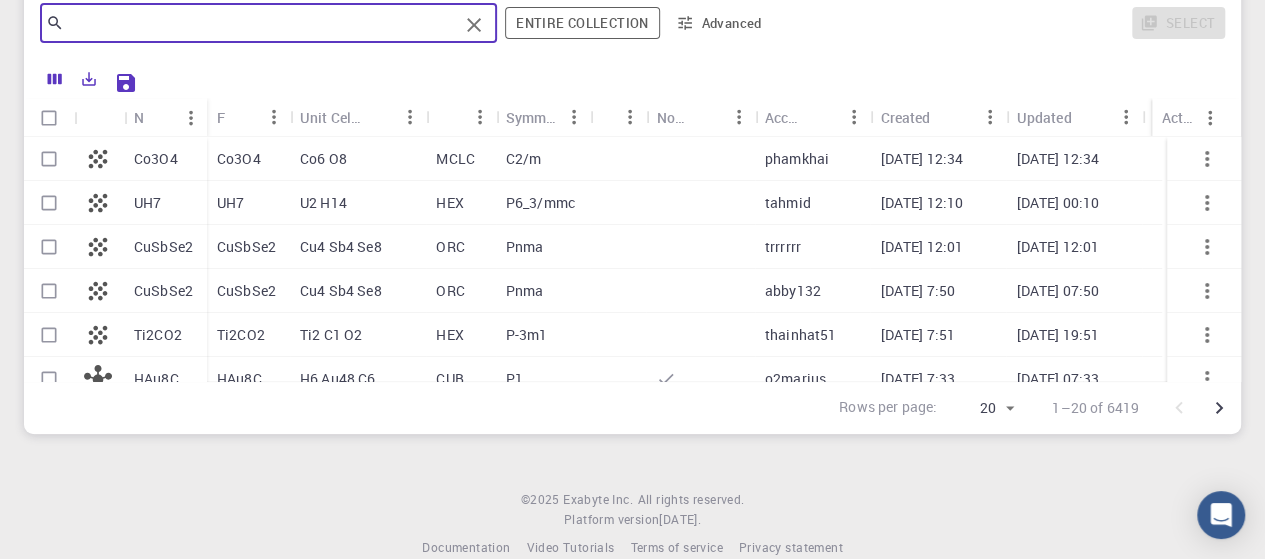 click at bounding box center (261, 23) 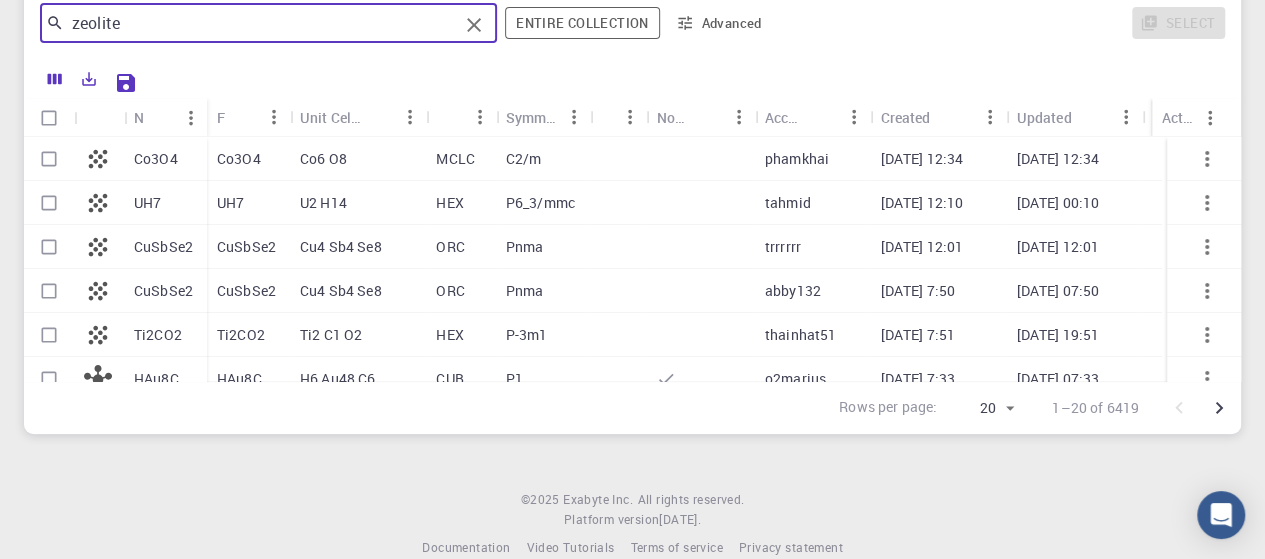 type on "zeolite" 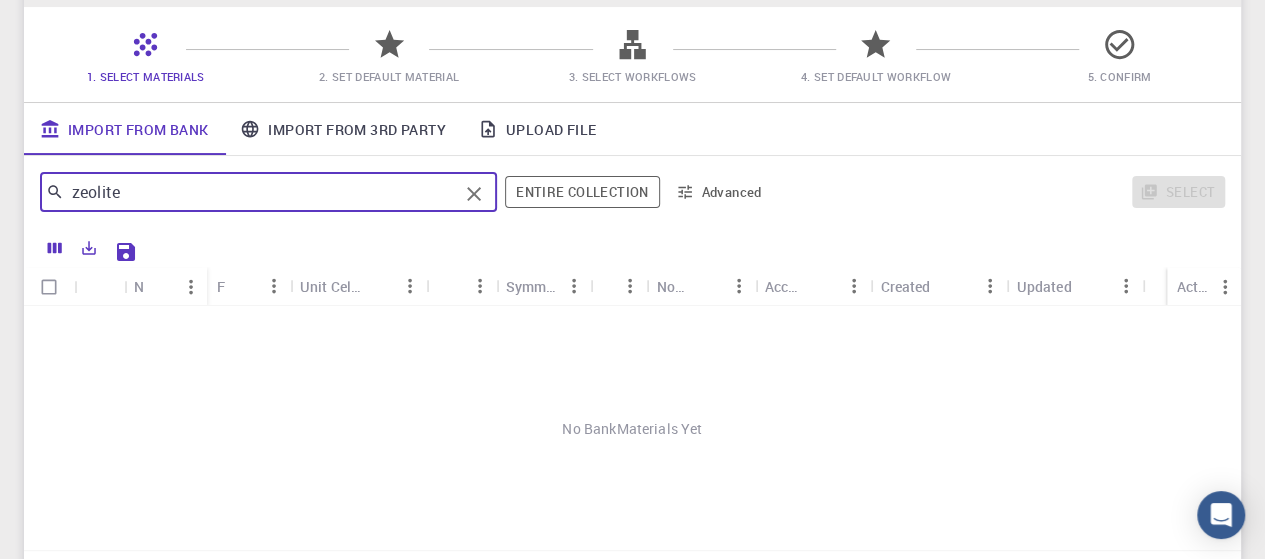 scroll, scrollTop: 155, scrollLeft: 0, axis: vertical 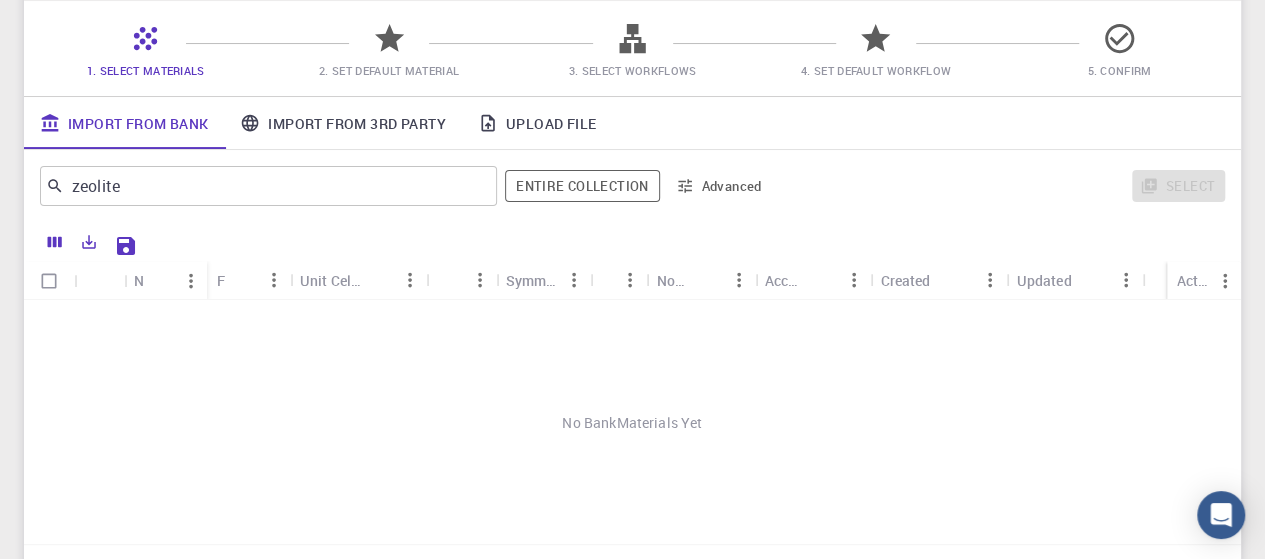 click on "No BankMaterials Yet" at bounding box center (632, 422) 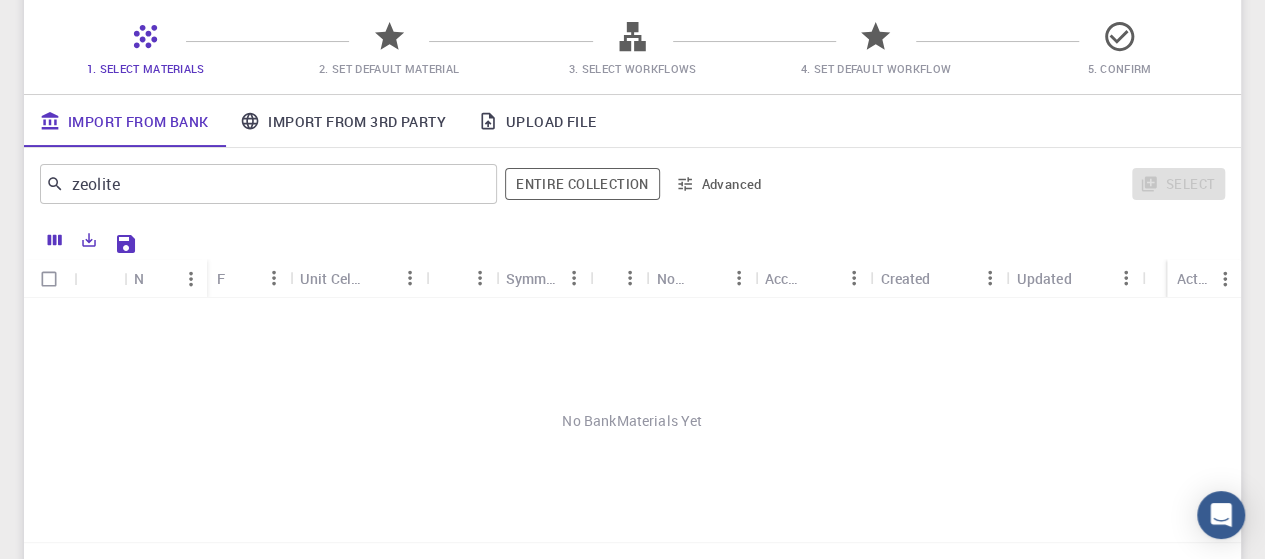 scroll, scrollTop: 158, scrollLeft: 0, axis: vertical 